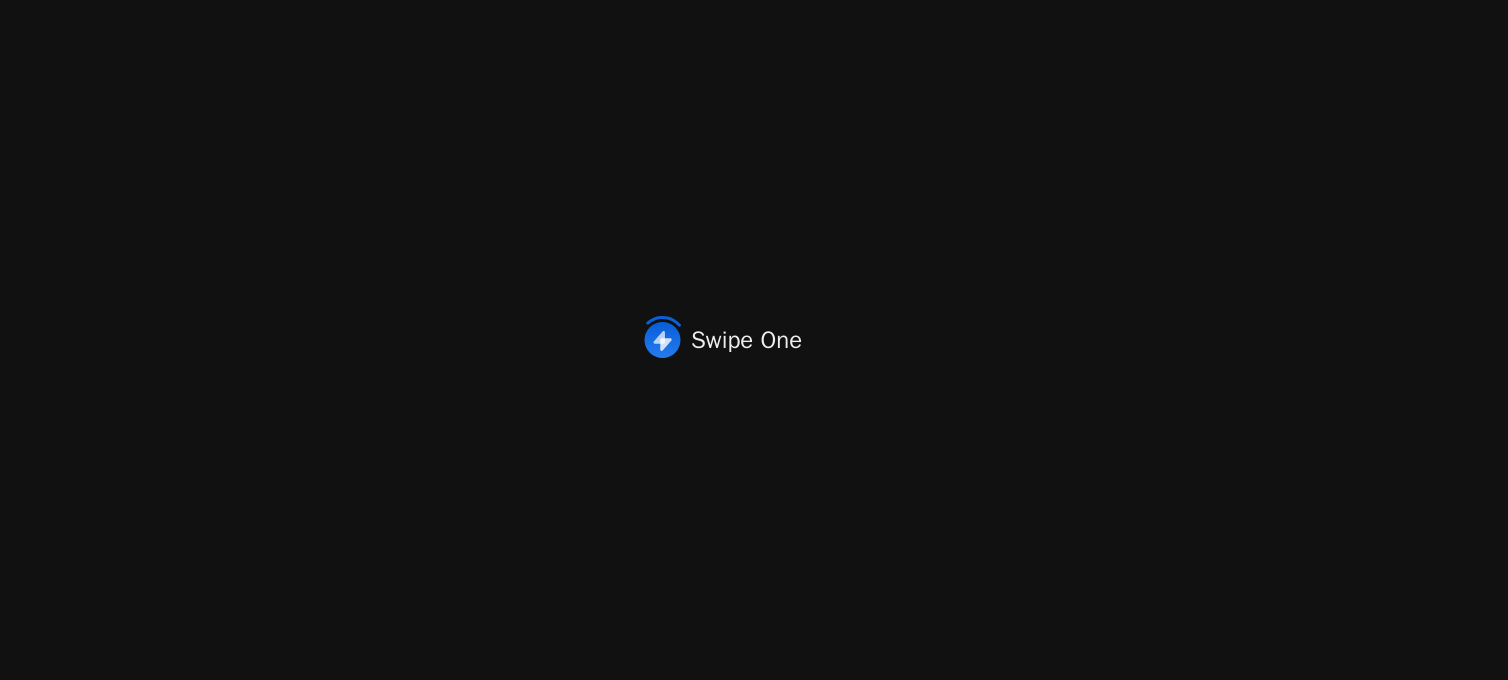 scroll, scrollTop: 0, scrollLeft: 0, axis: both 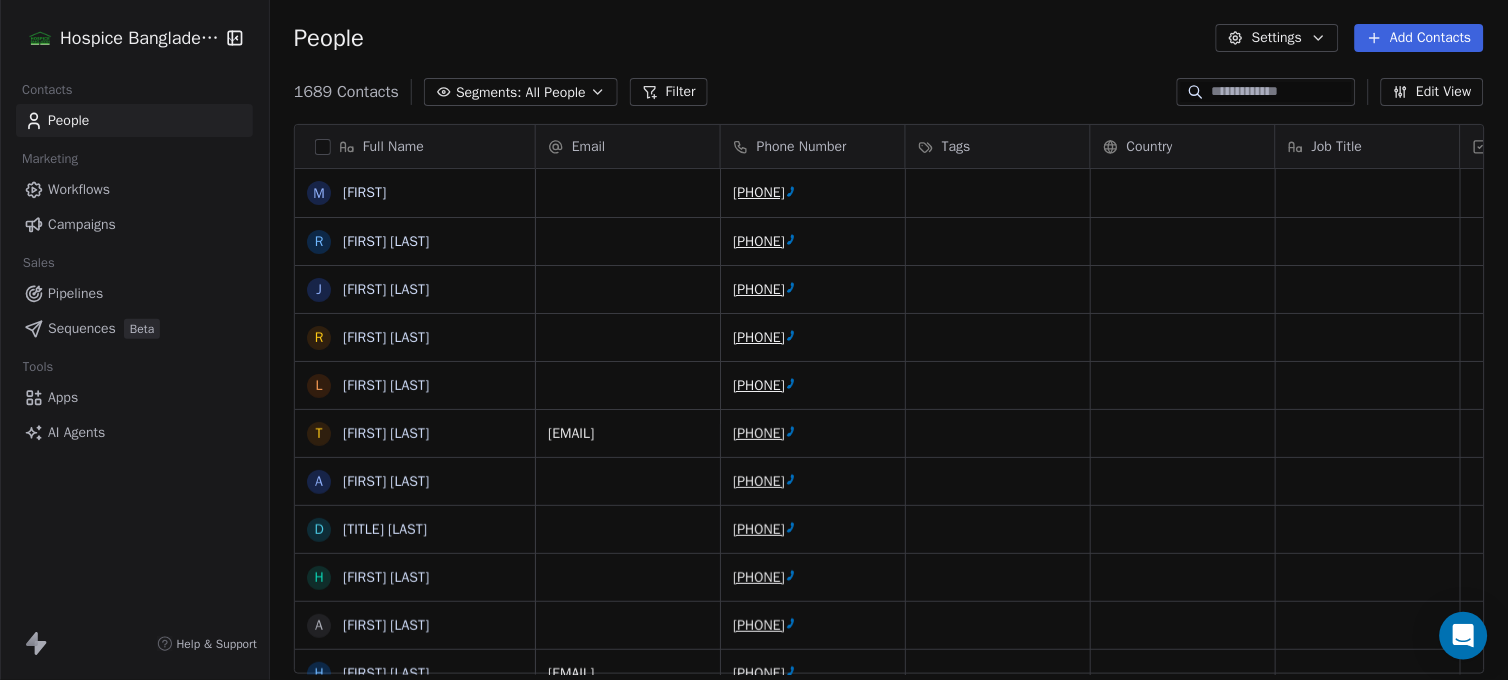 click on "Apps" at bounding box center [63, 397] 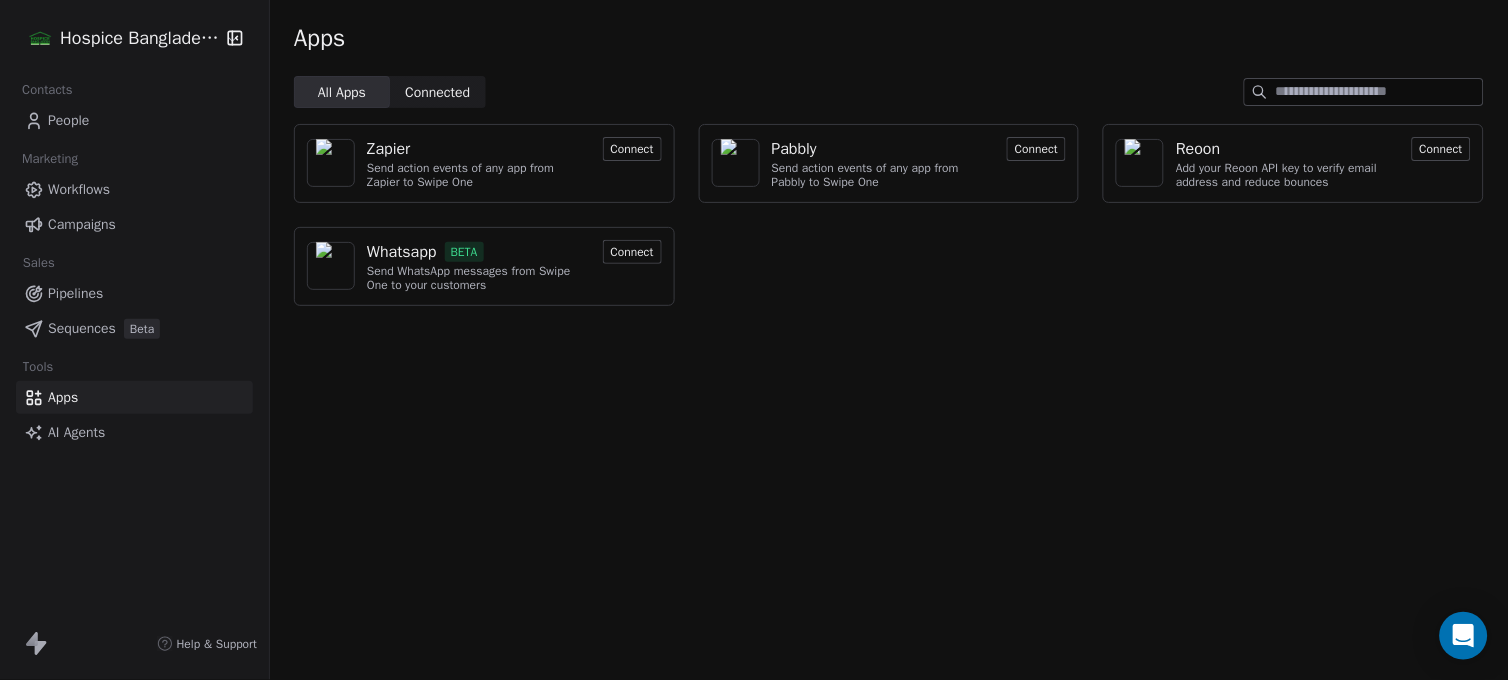 click on "Connected" at bounding box center (437, 92) 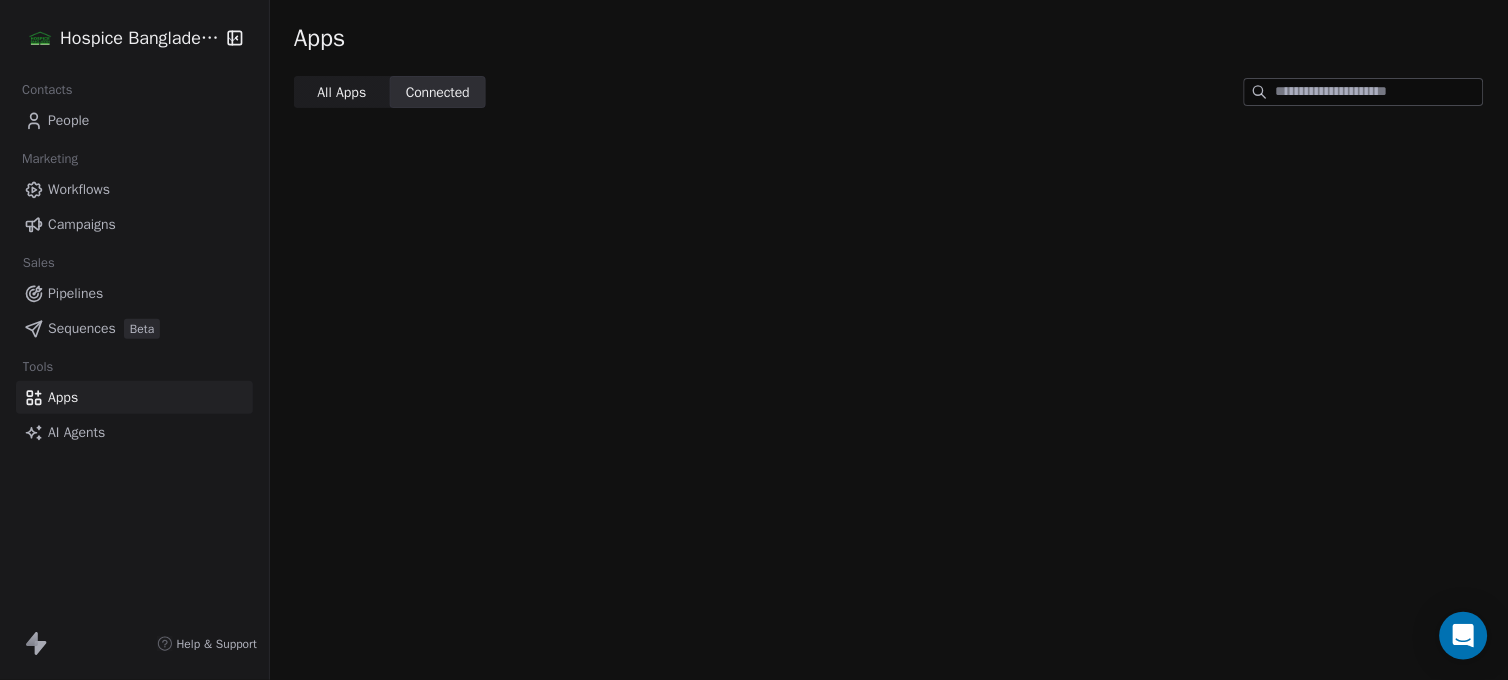 click on "All Apps" at bounding box center (341, 92) 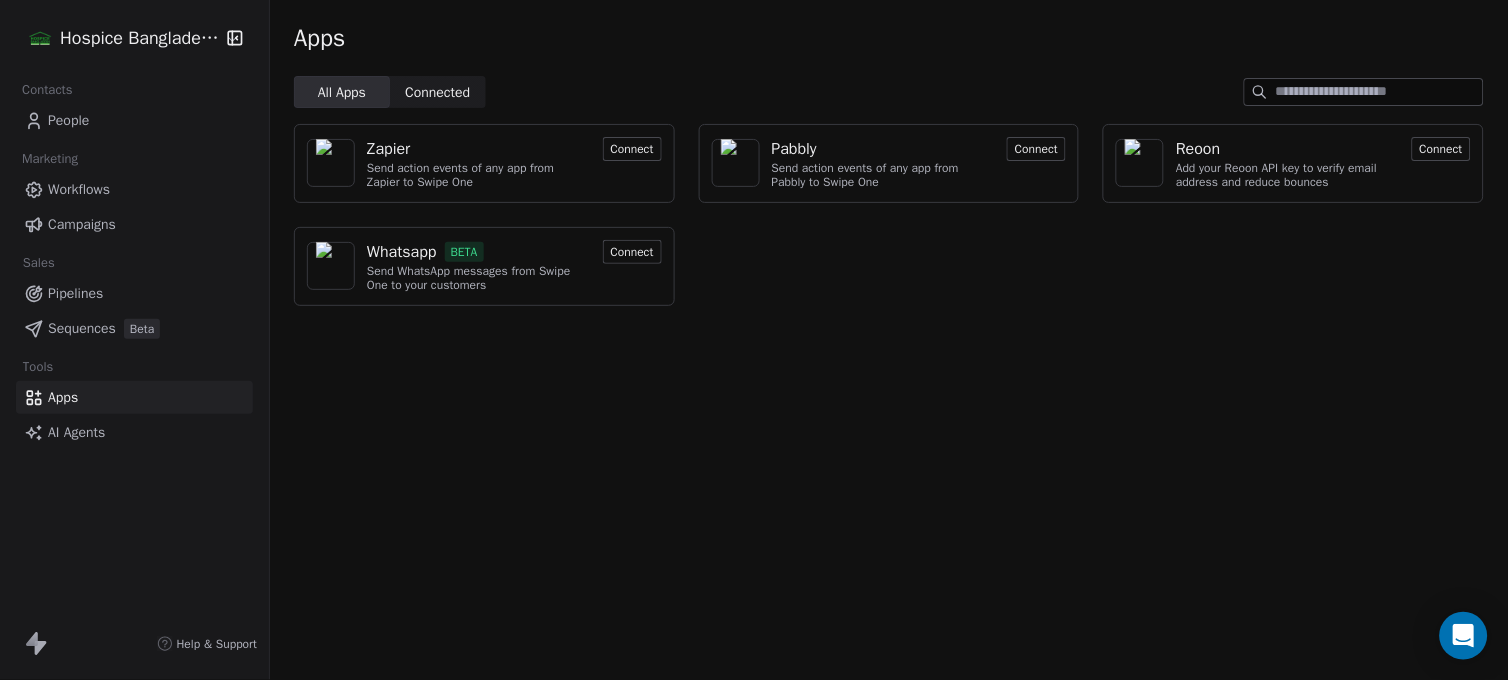 click on "AI Agents" at bounding box center (76, 432) 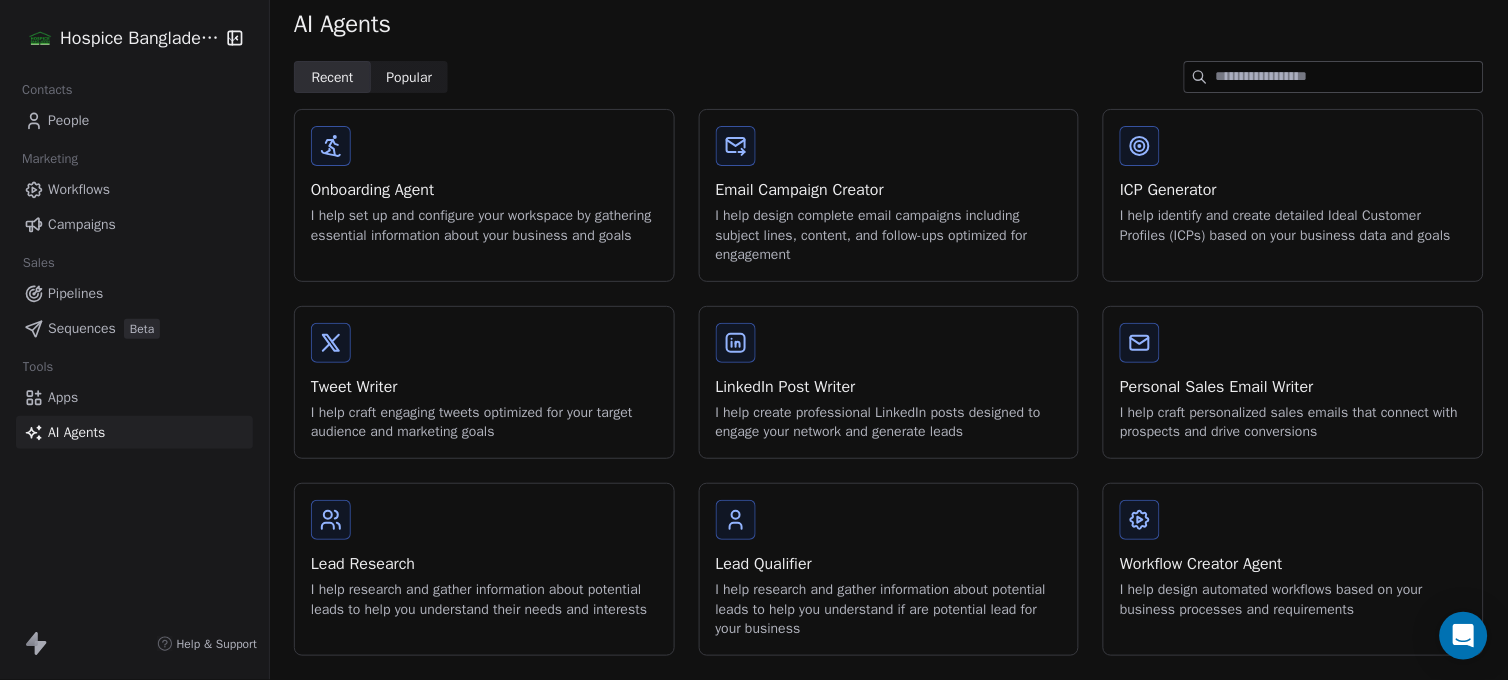 scroll, scrollTop: 0, scrollLeft: 0, axis: both 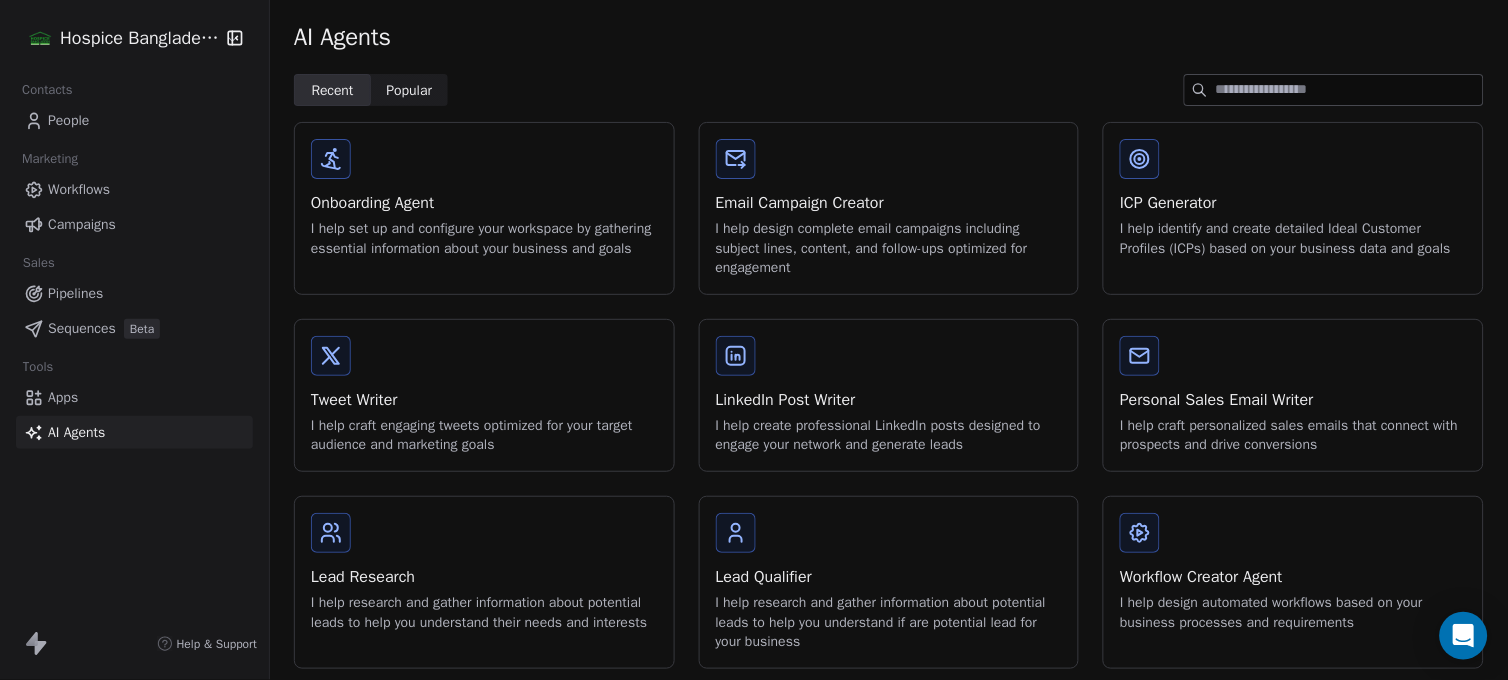 click on "Apps" at bounding box center [134, 397] 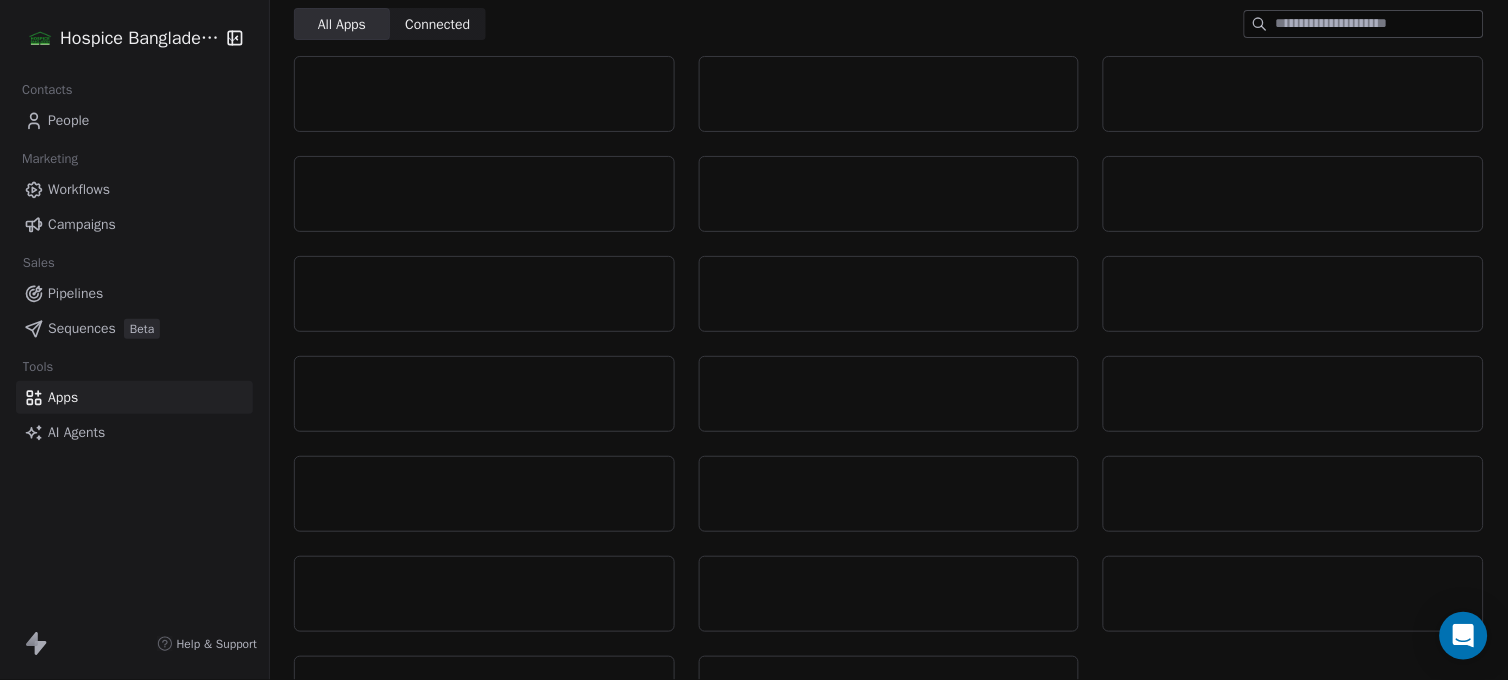 scroll, scrollTop: 137, scrollLeft: 0, axis: vertical 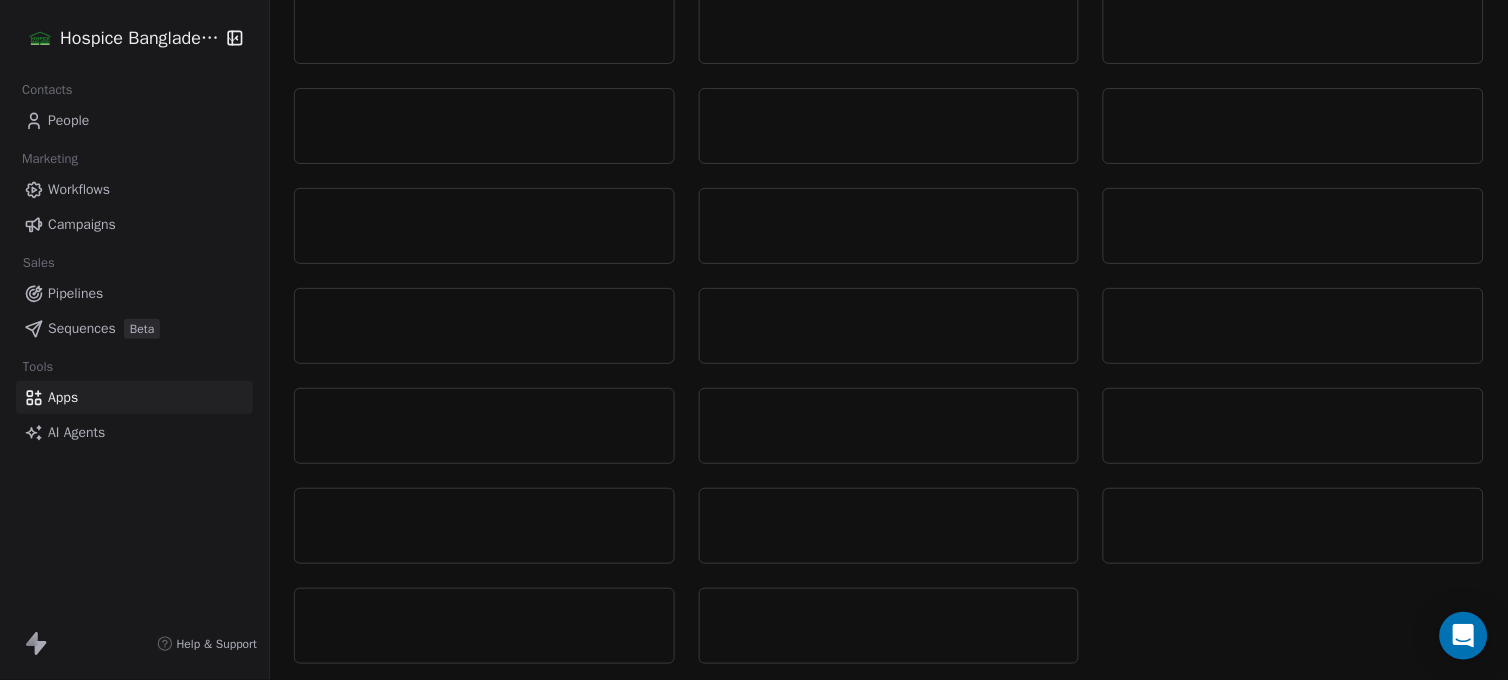 click 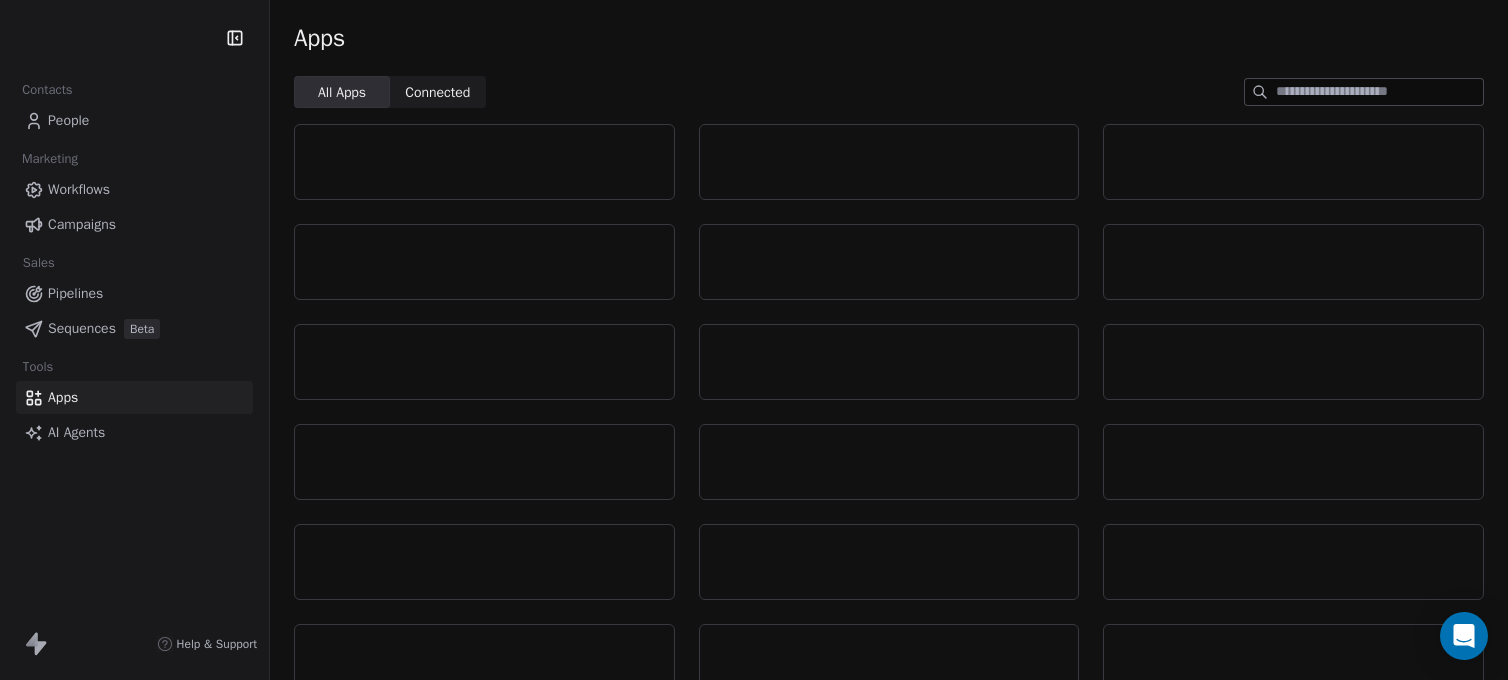 scroll, scrollTop: 0, scrollLeft: 0, axis: both 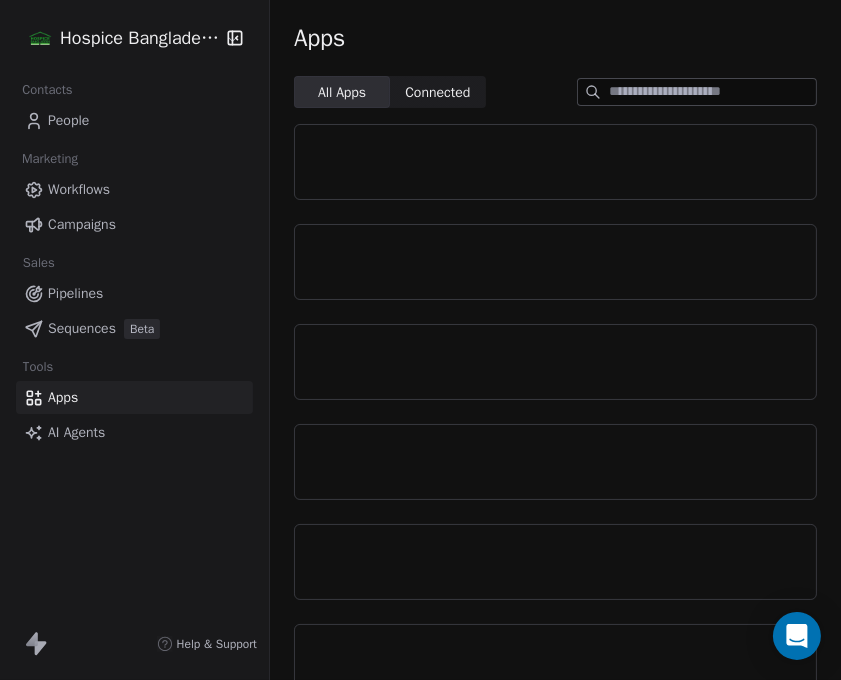 click at bounding box center (712, 92) 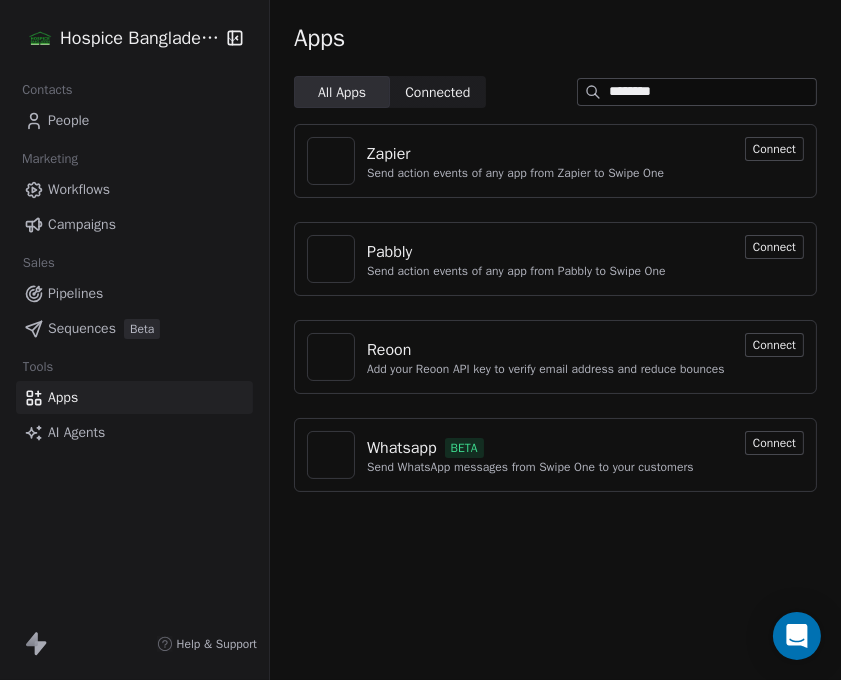 type on "********" 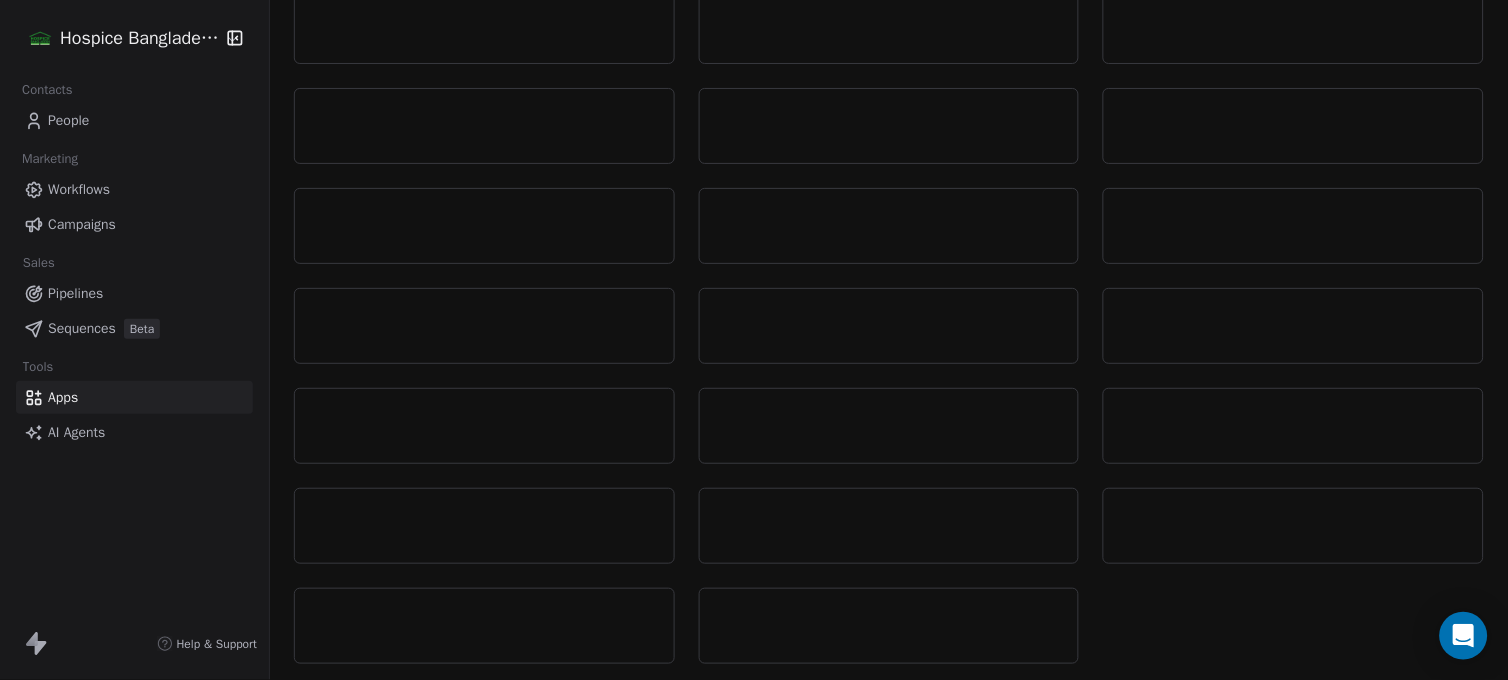 scroll, scrollTop: 0, scrollLeft: 0, axis: both 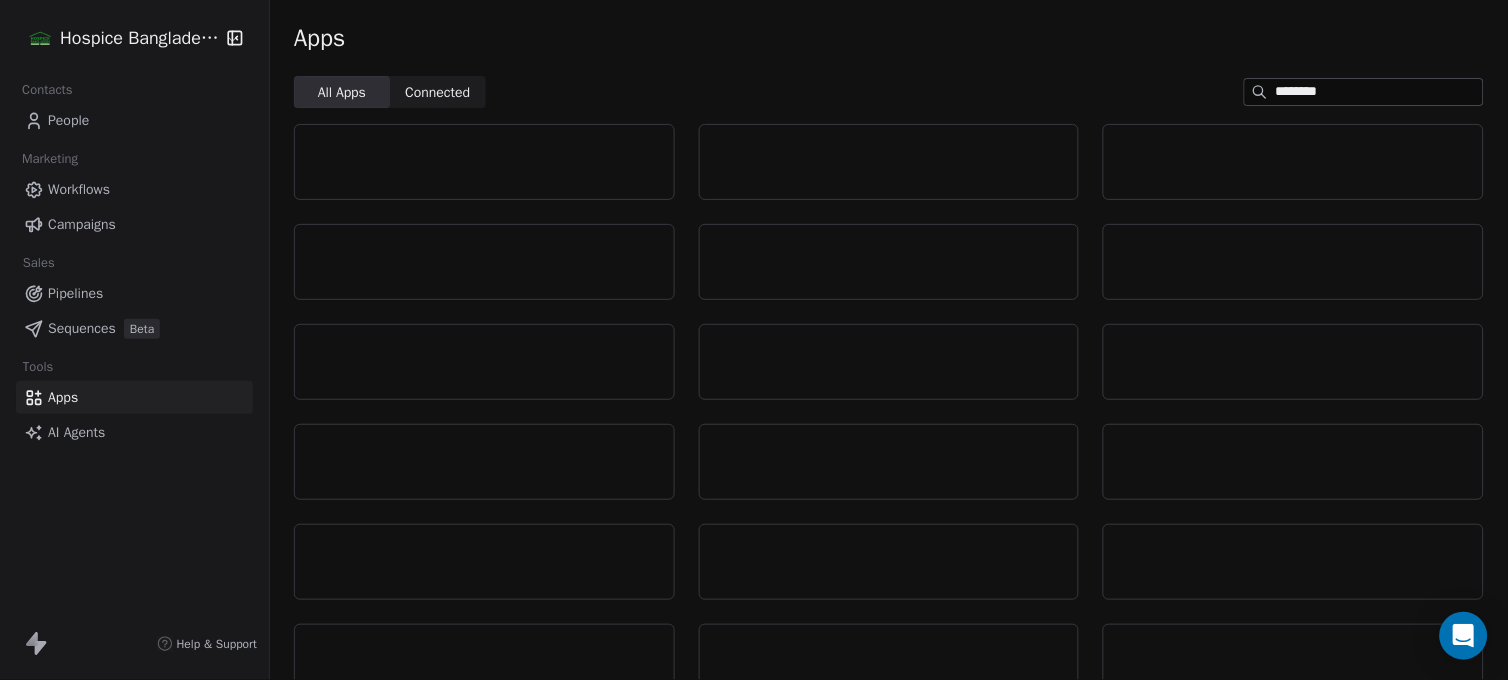 click on "********" at bounding box center [1379, 92] 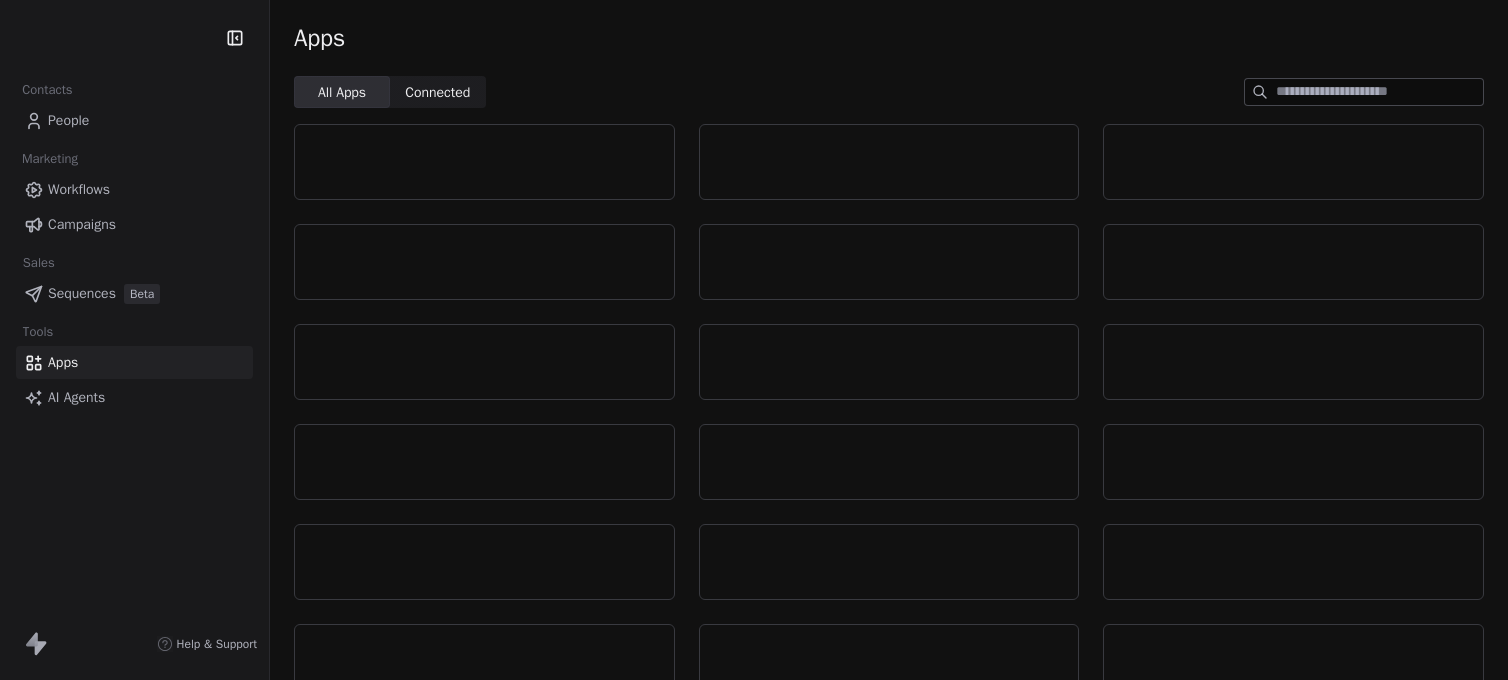scroll, scrollTop: 0, scrollLeft: 0, axis: both 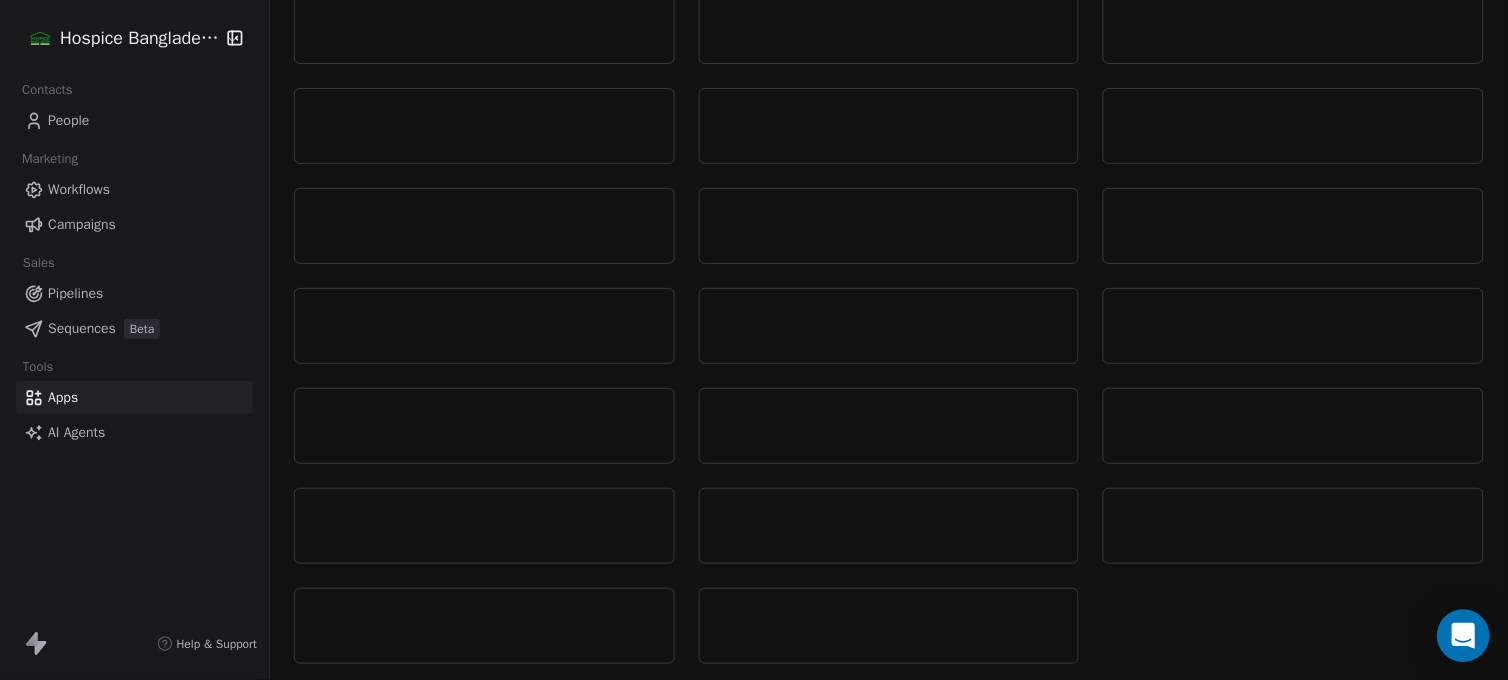 click 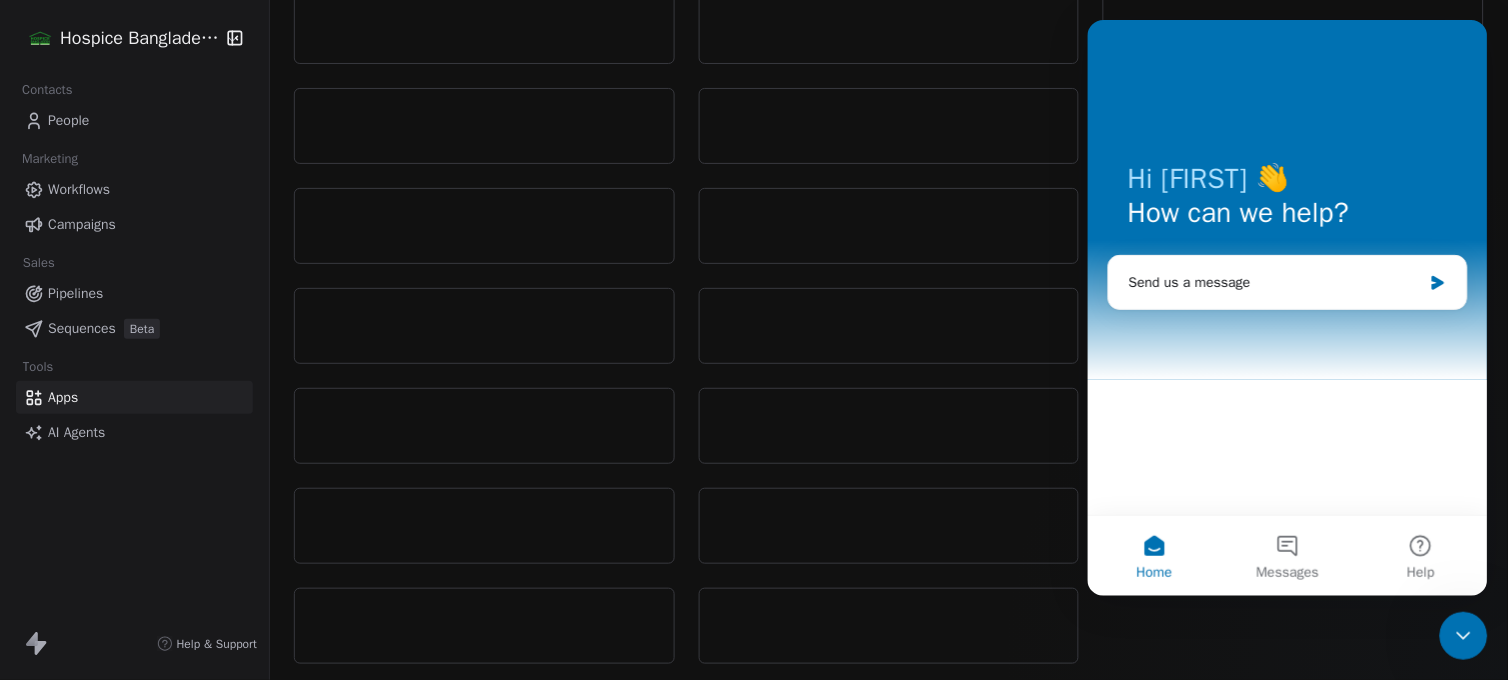 scroll, scrollTop: 0, scrollLeft: 0, axis: both 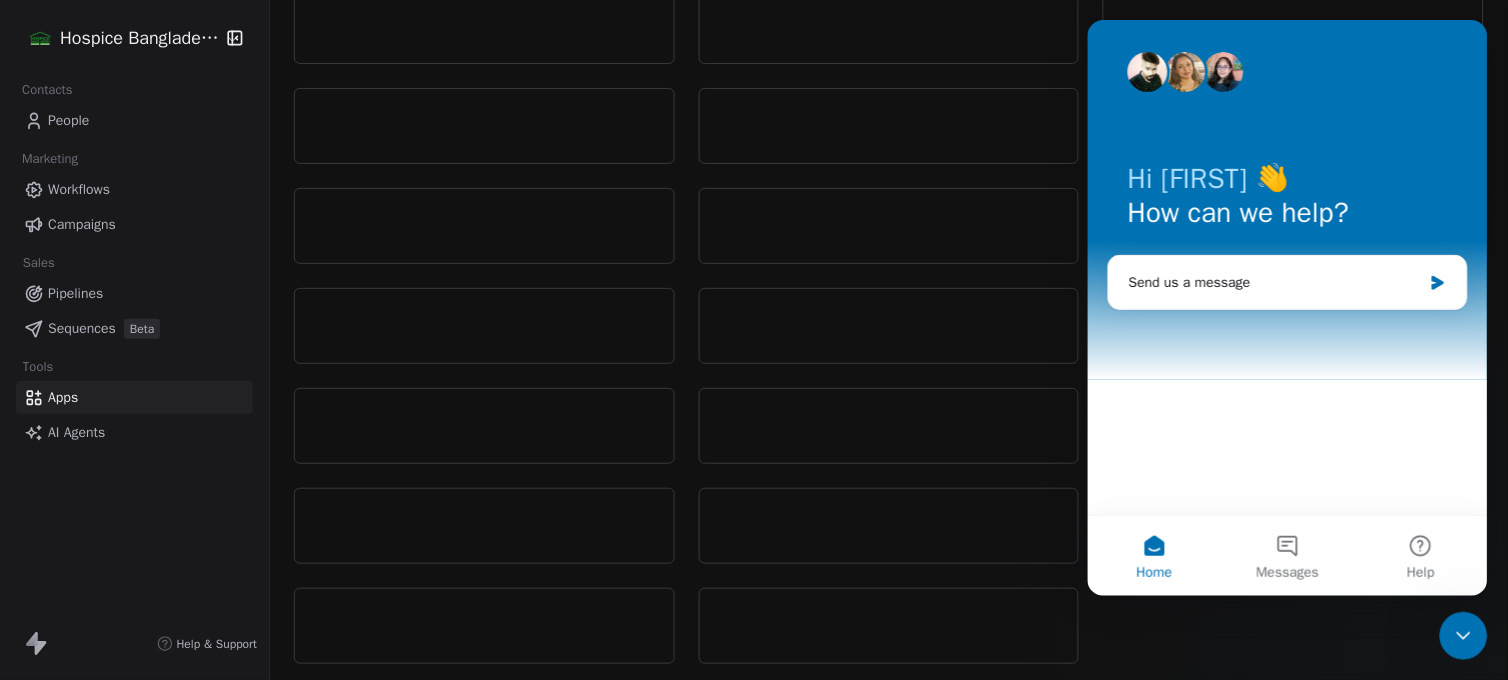 click 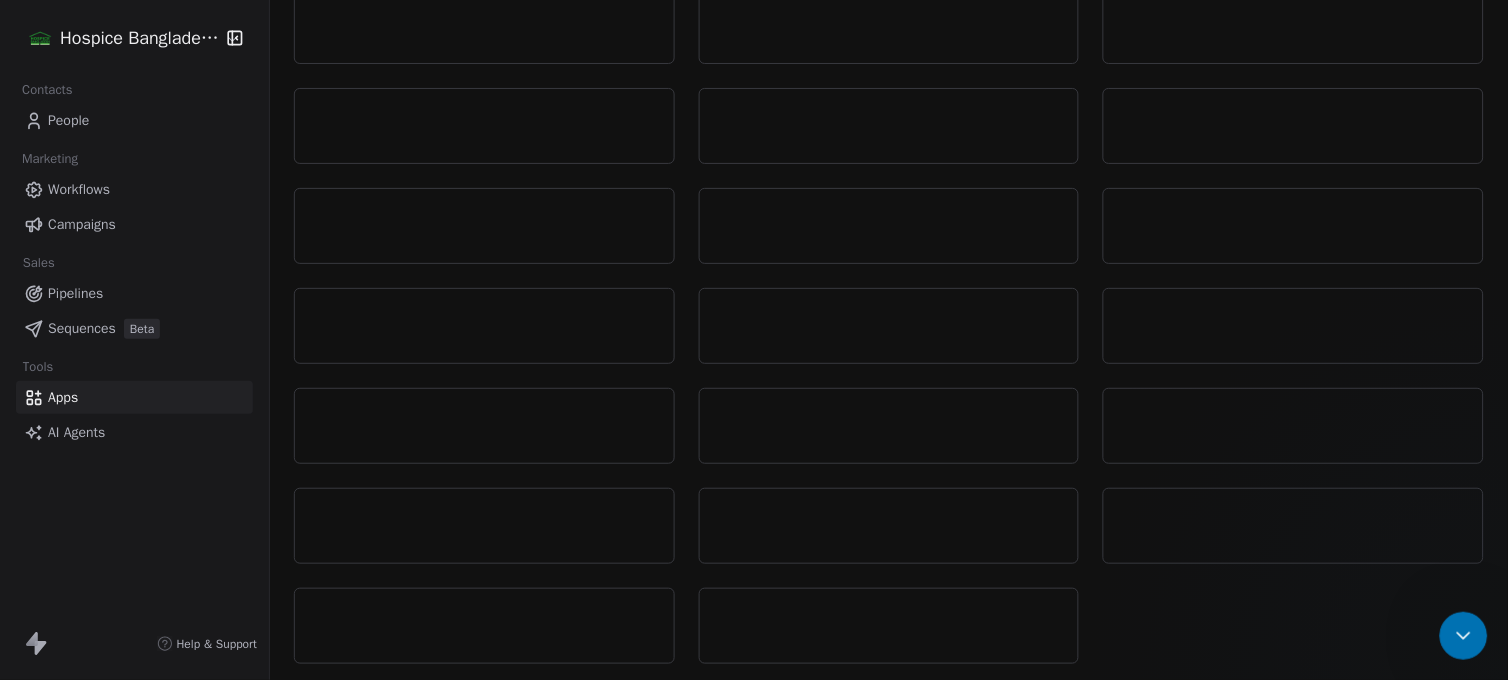 scroll, scrollTop: 0, scrollLeft: 0, axis: both 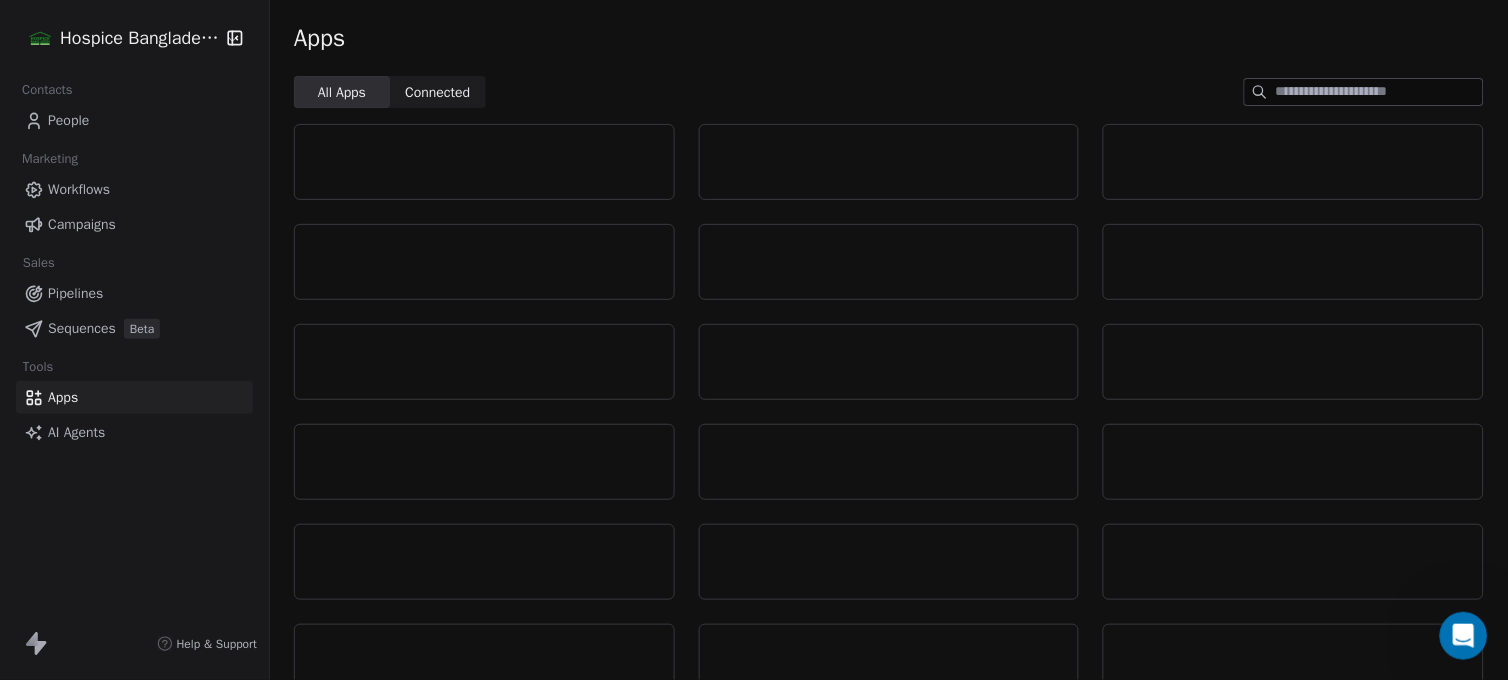 click at bounding box center [1379, 92] 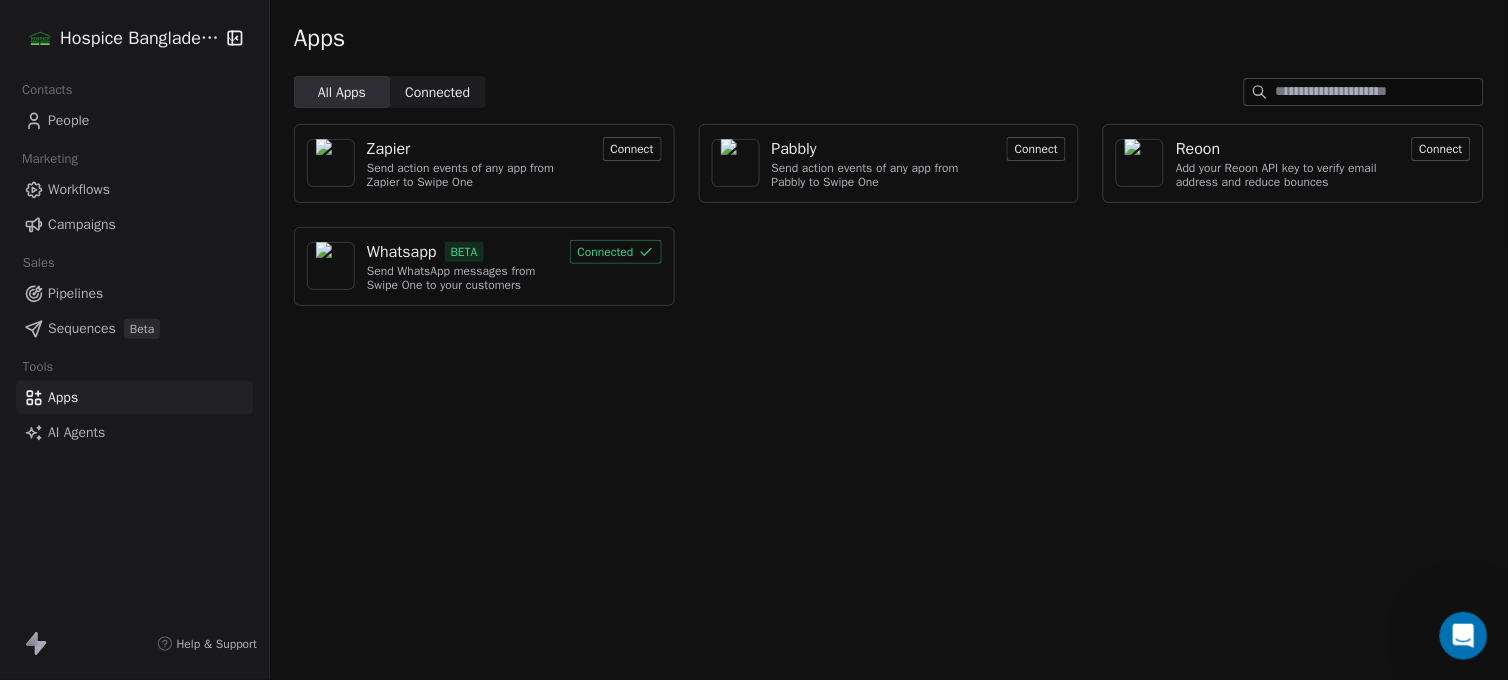 click at bounding box center (1379, 92) 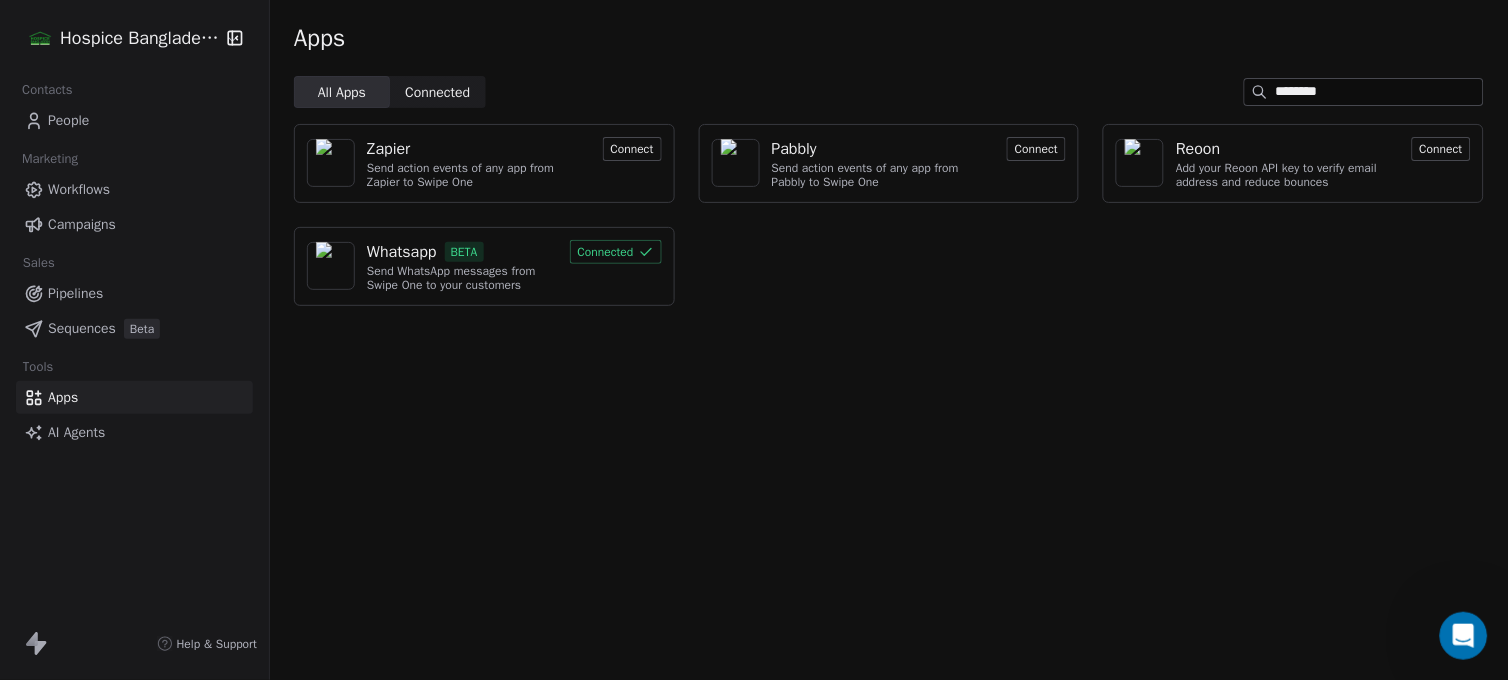 type on "********" 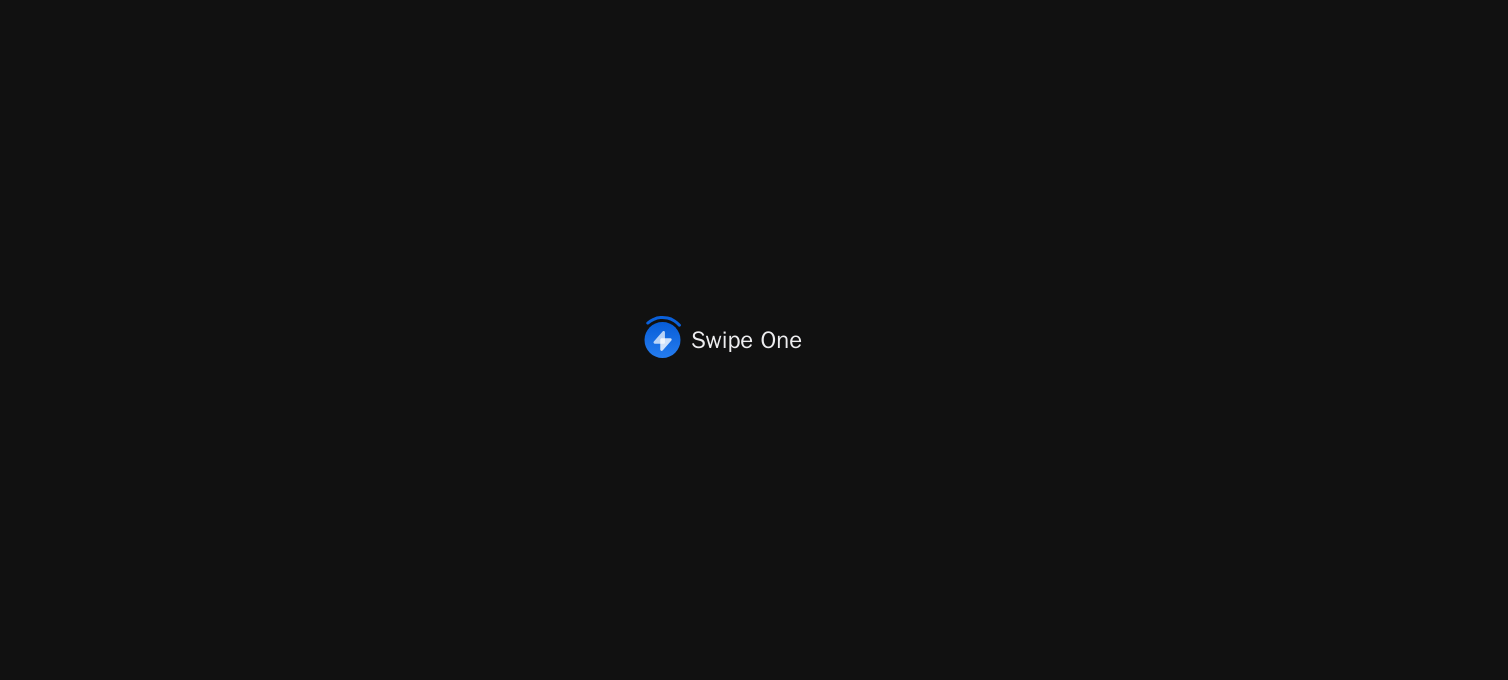 scroll, scrollTop: 0, scrollLeft: 0, axis: both 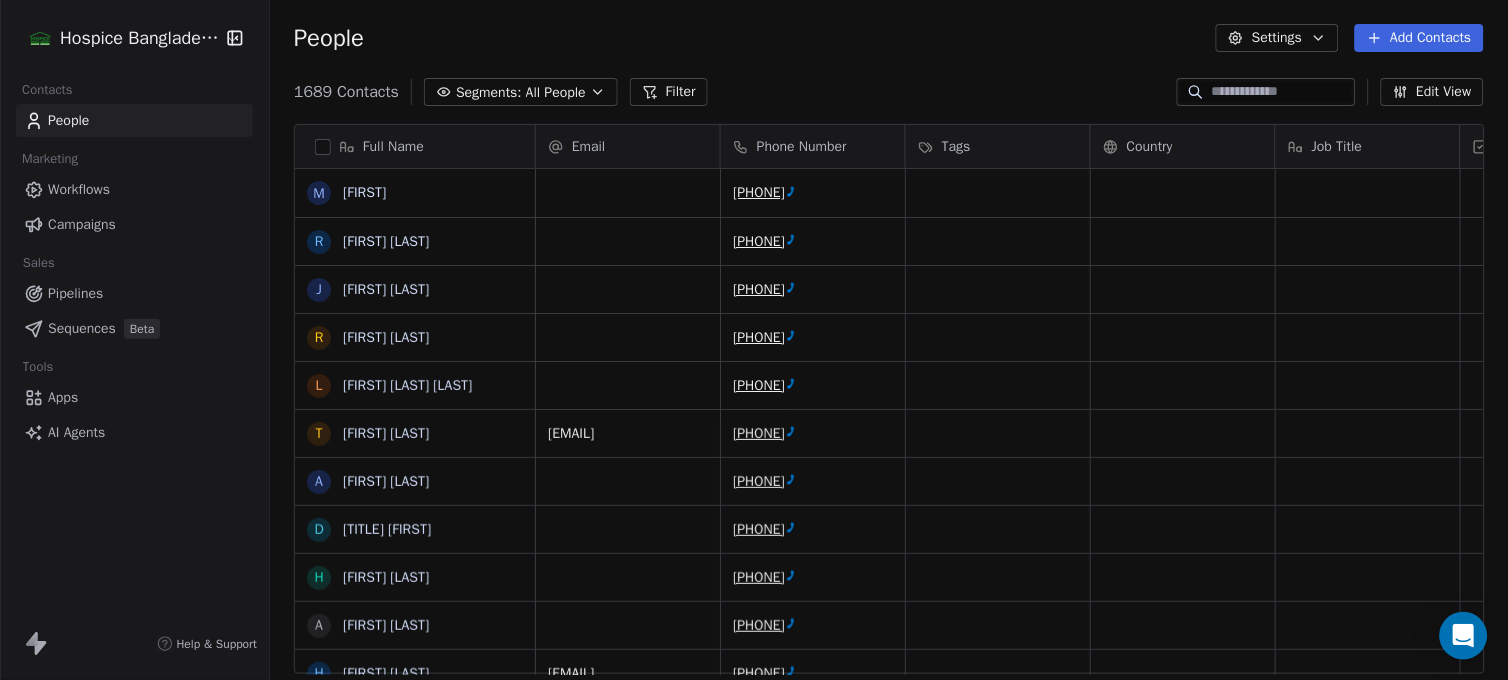 click on "Apps" at bounding box center [63, 397] 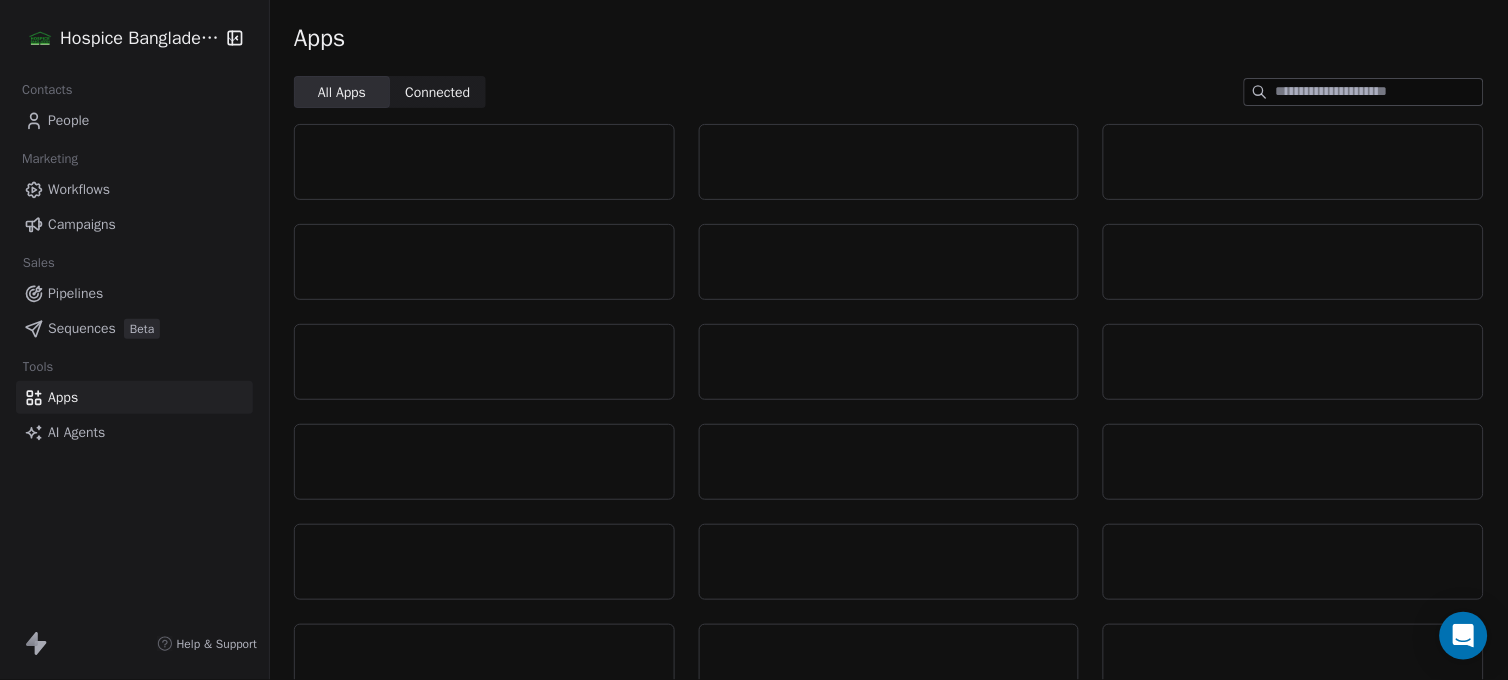 click on "Hospice Bangladesh Contacts People Marketing Workflows Campaigns Sales Pipelines Sequences Beta Tools Apps AI Agents Help & Support Apps All Apps All Apps Connected Connected" at bounding box center [754, 340] 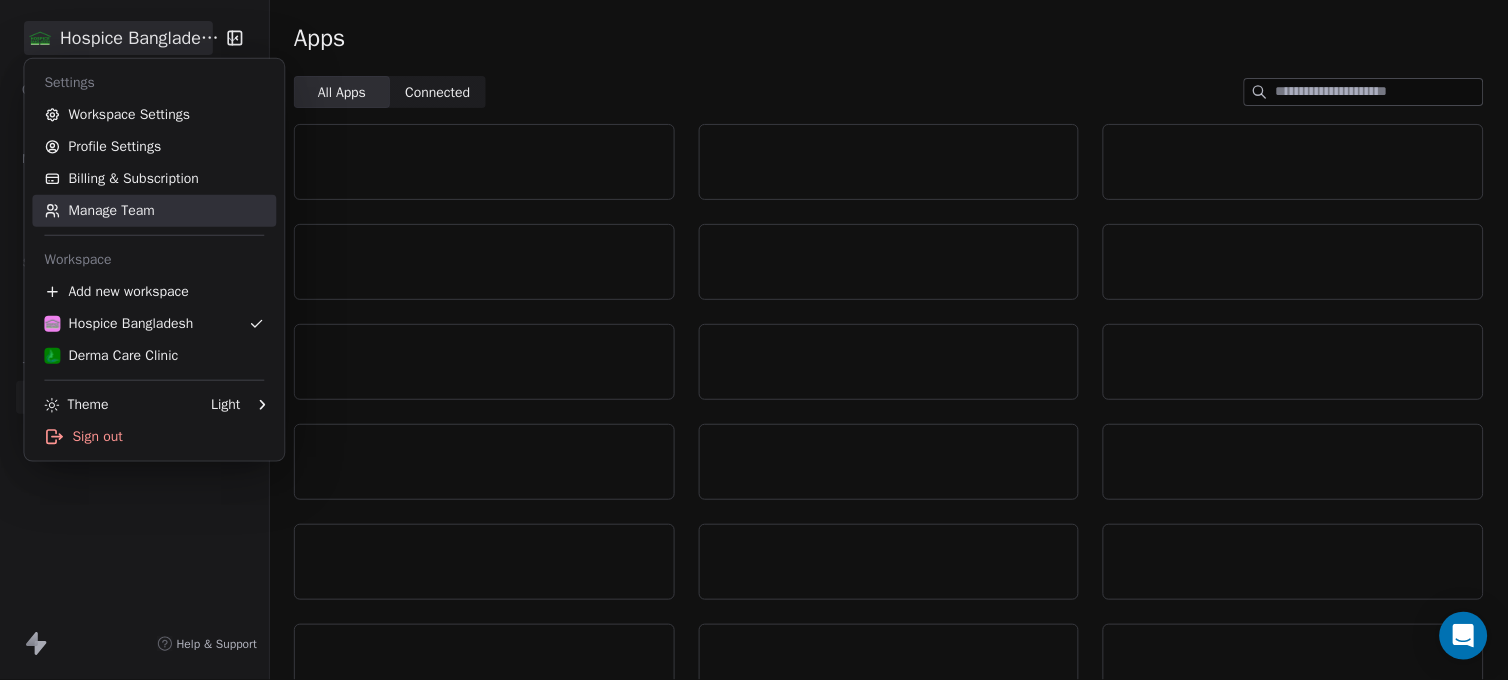 click on "Manage Team" at bounding box center (154, 211) 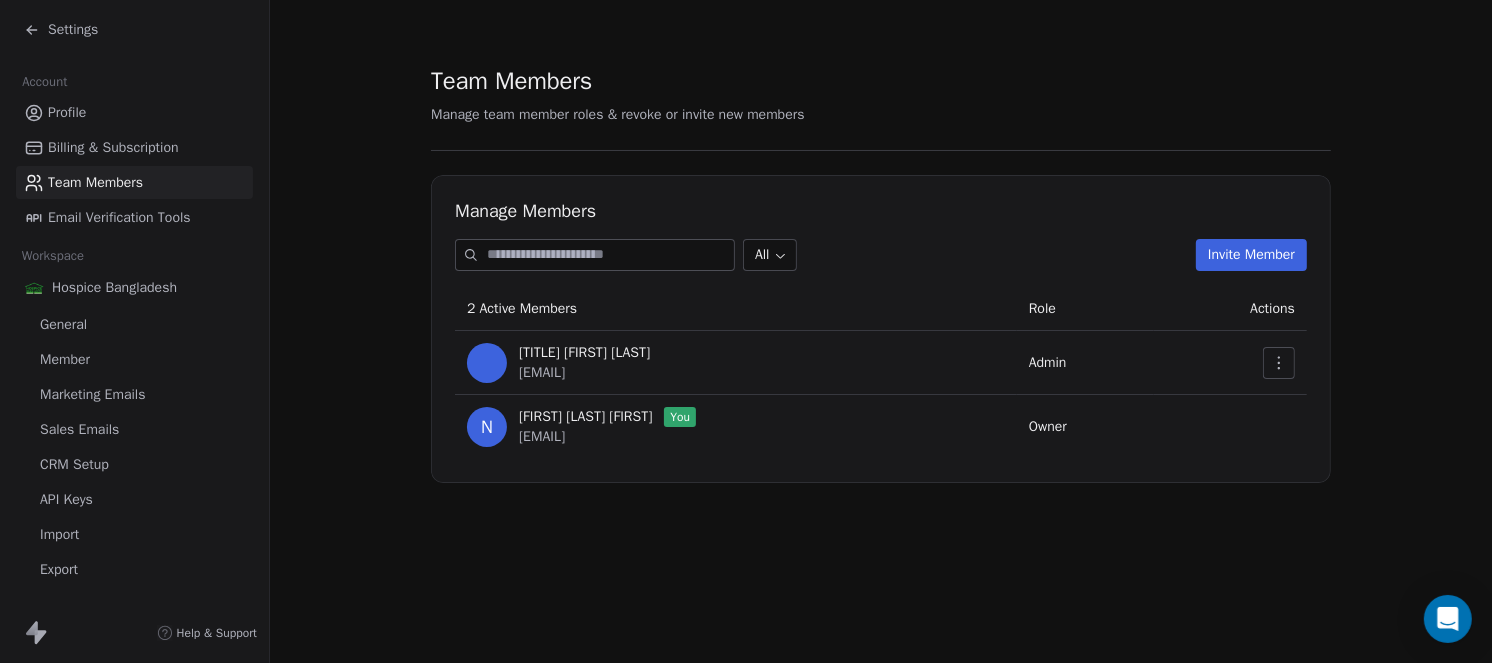click on "Profile" at bounding box center [67, 112] 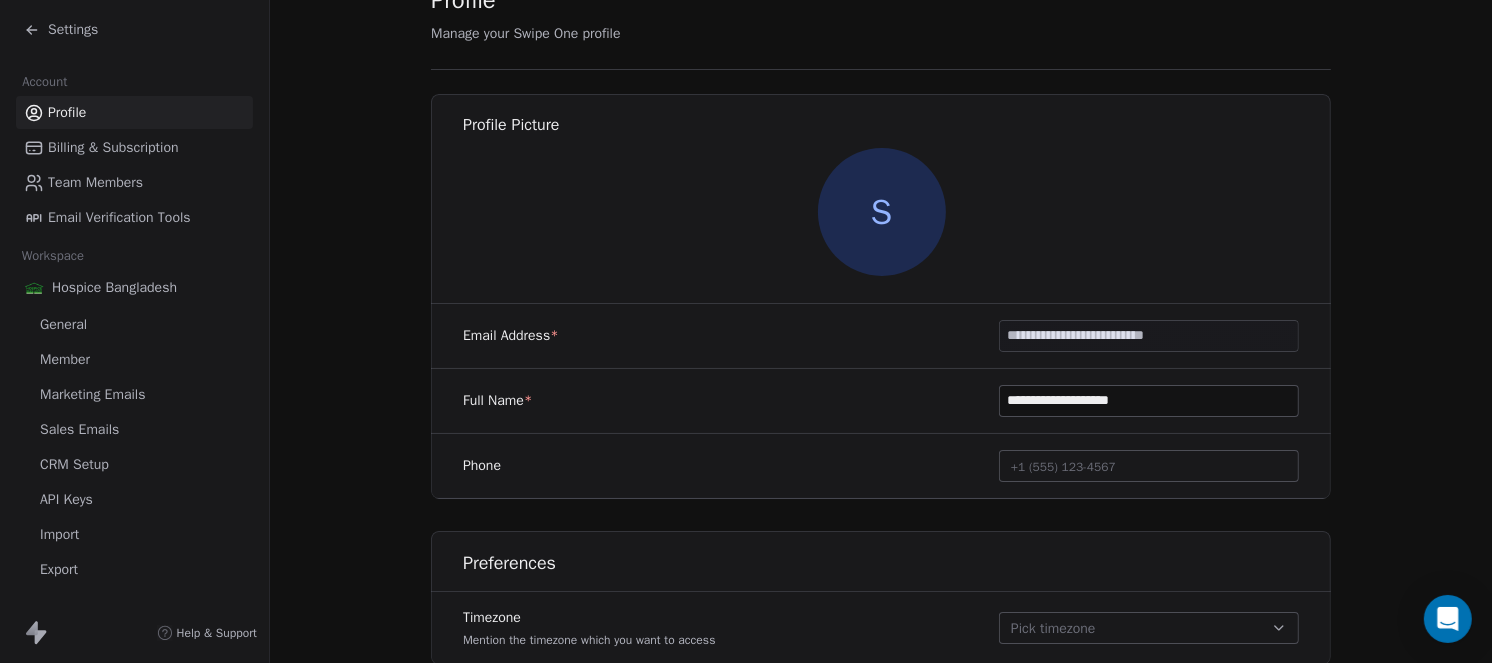 scroll, scrollTop: 162, scrollLeft: 0, axis: vertical 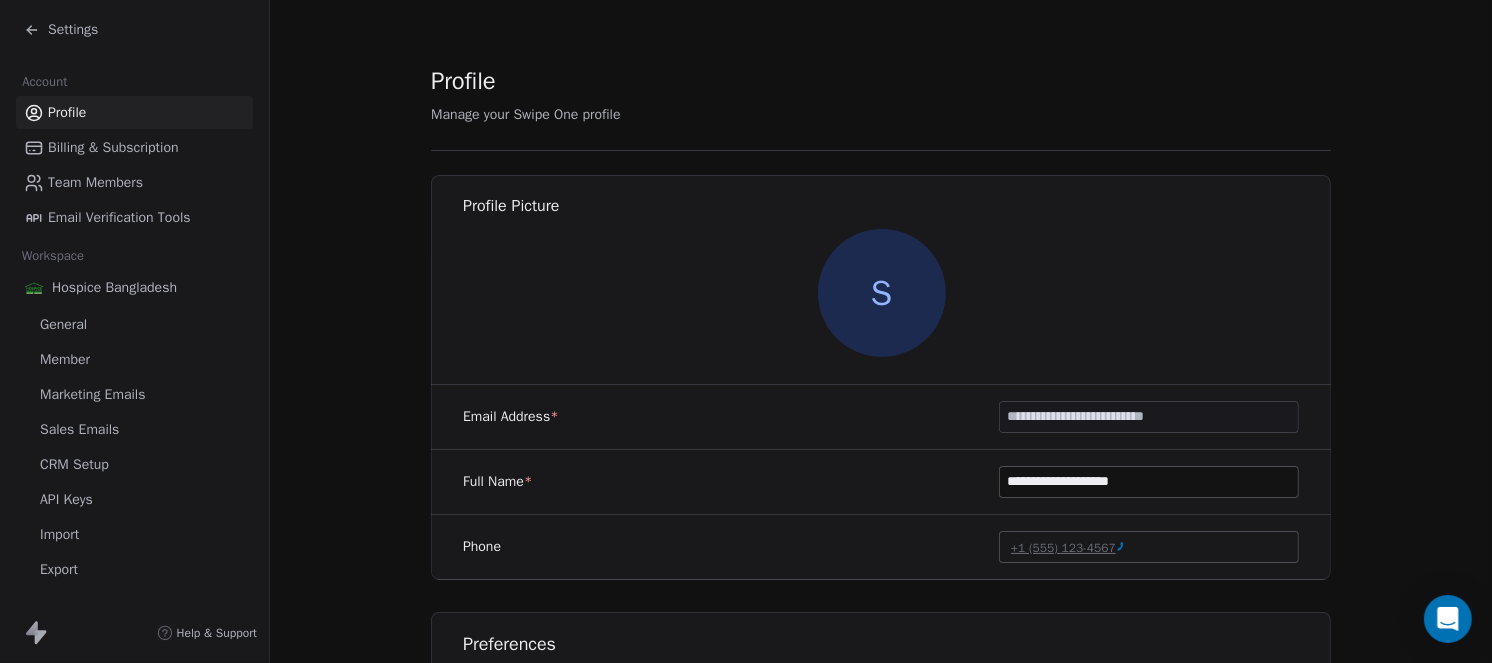 click on "Team Members" at bounding box center (95, 182) 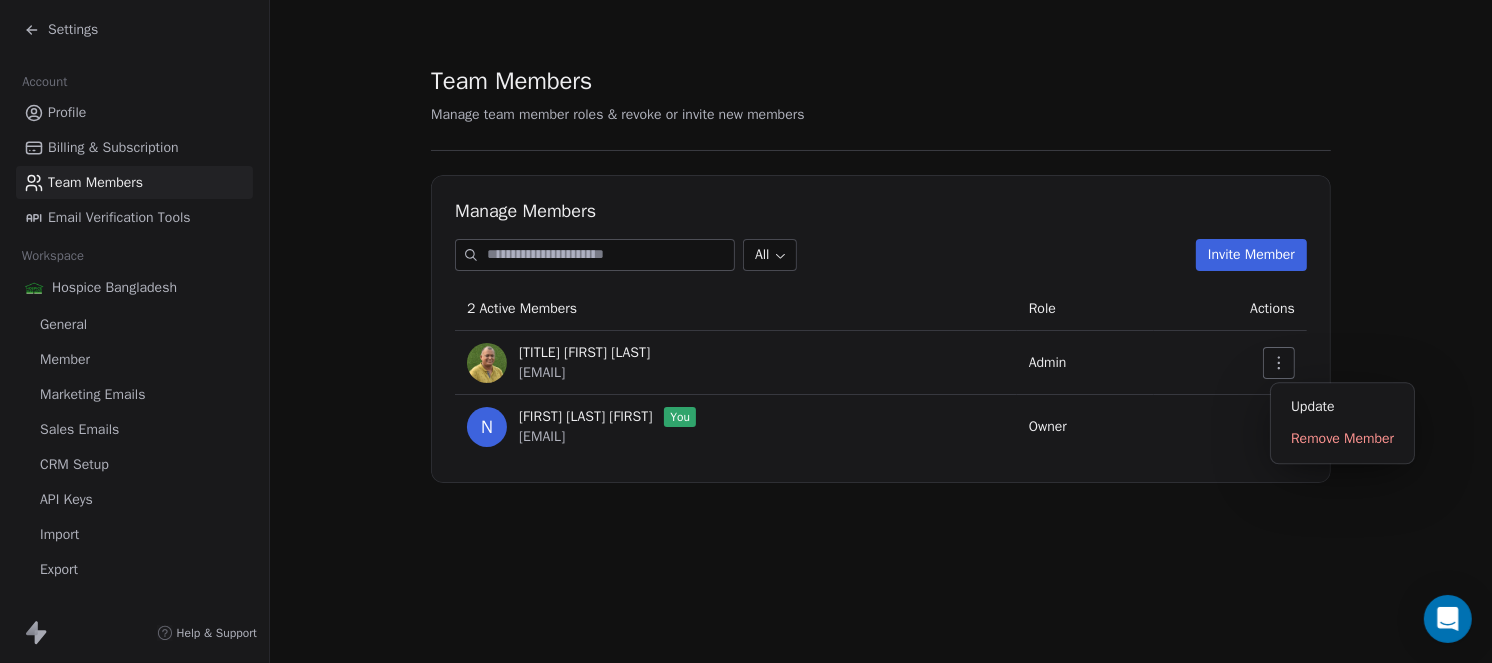click 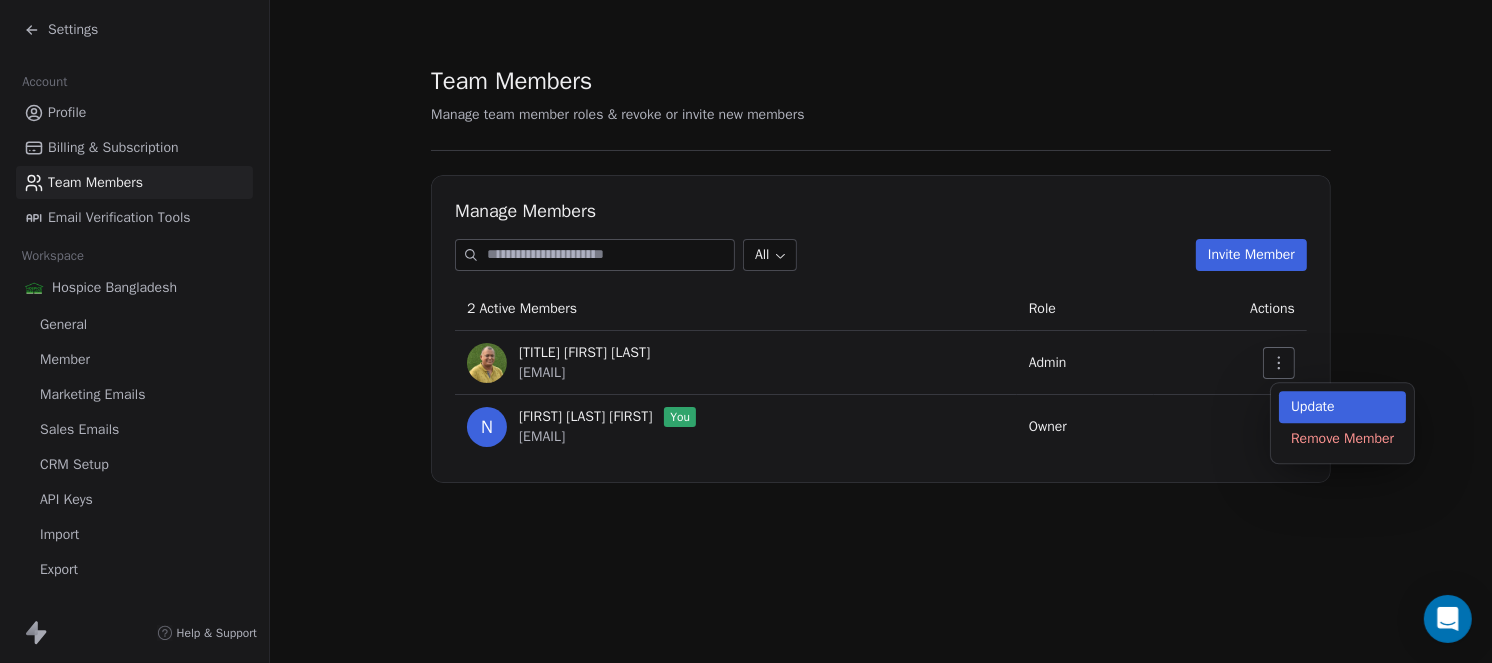 click on "Update" at bounding box center [1342, 407] 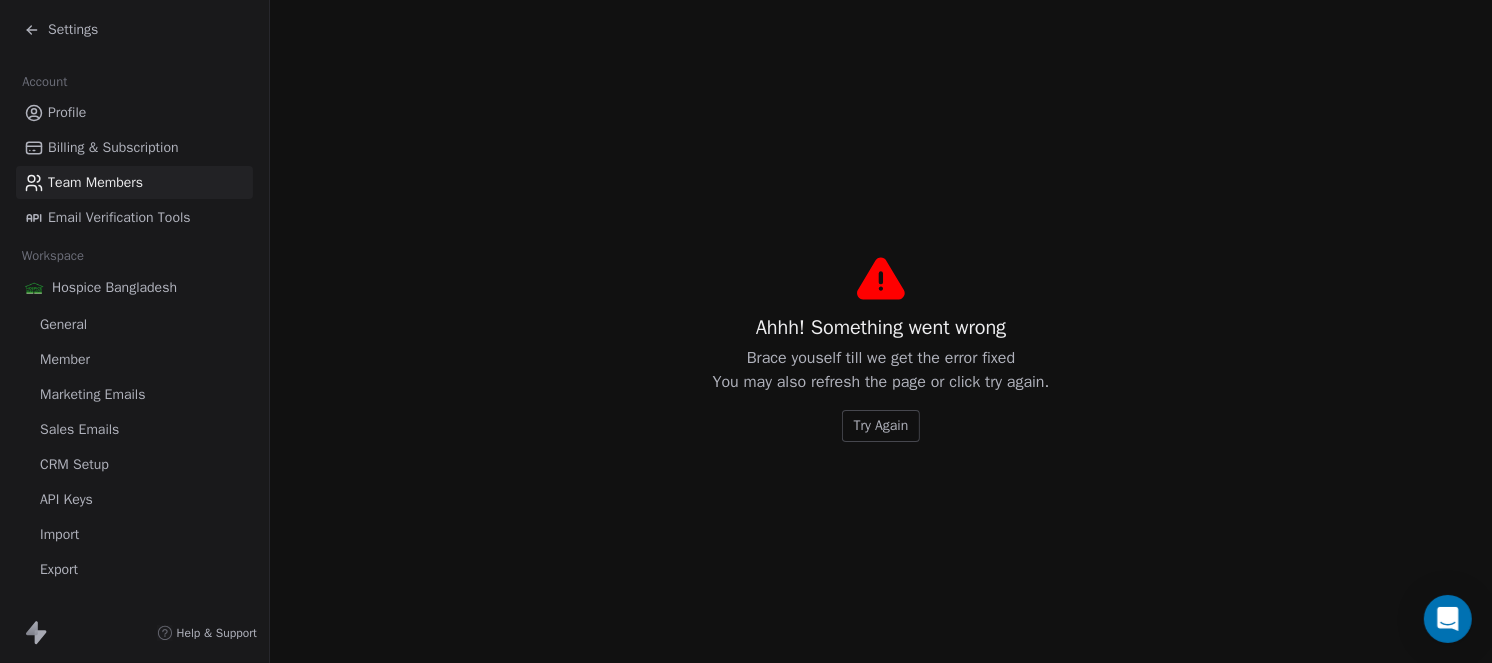 click on "Try Again" at bounding box center [881, 426] 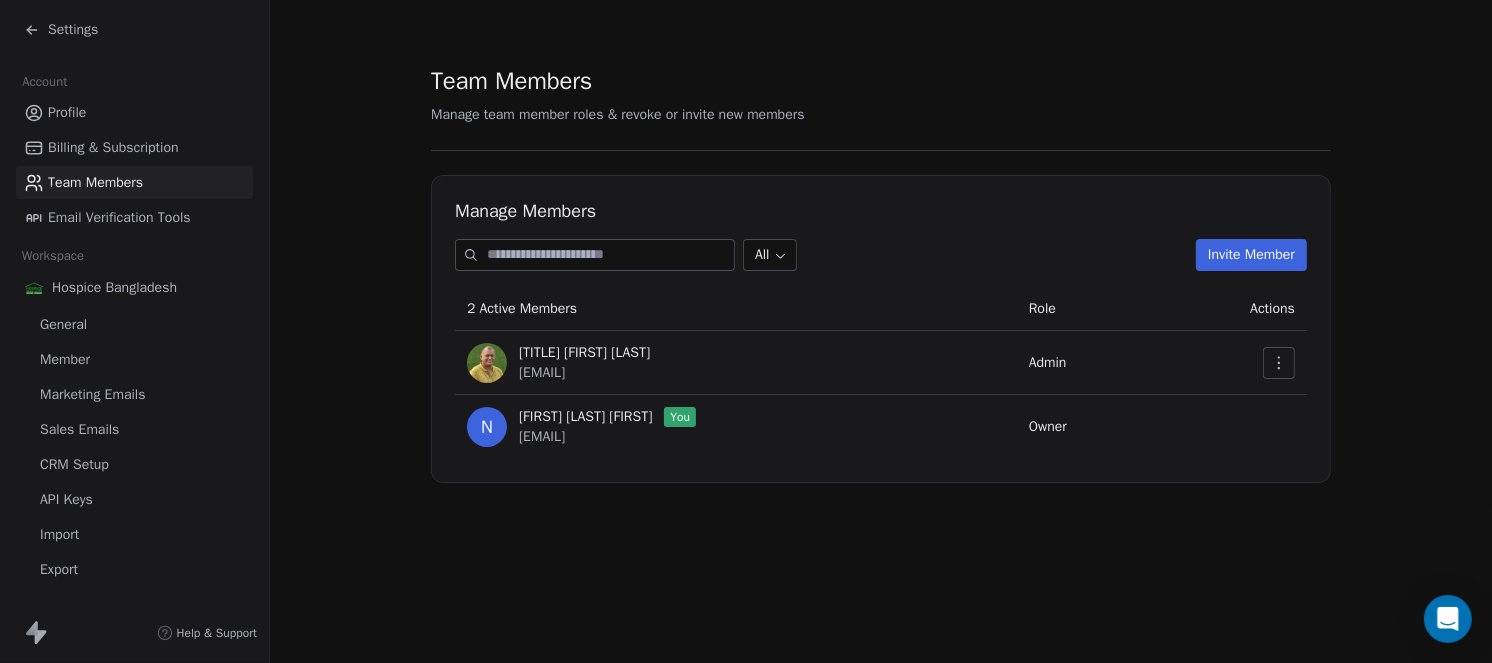 click on "Admin" at bounding box center (1086, 363) 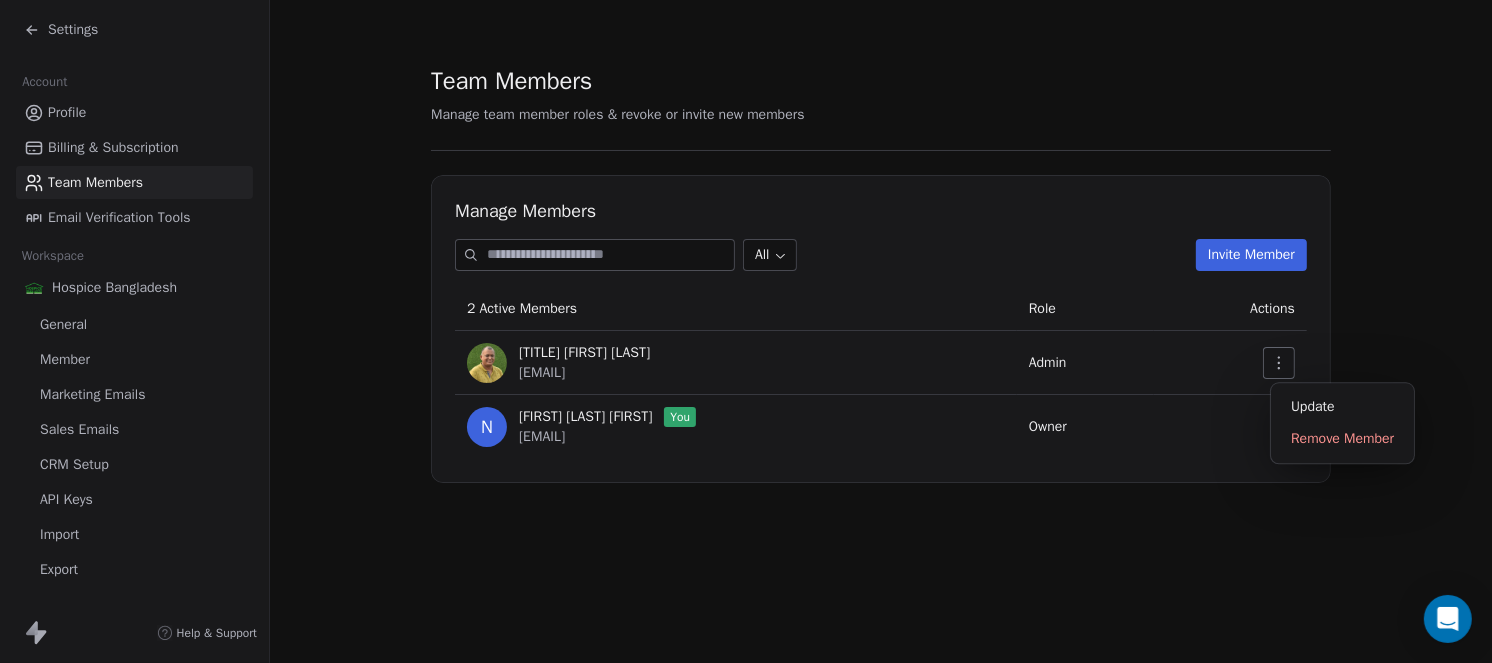 click at bounding box center [1279, 363] 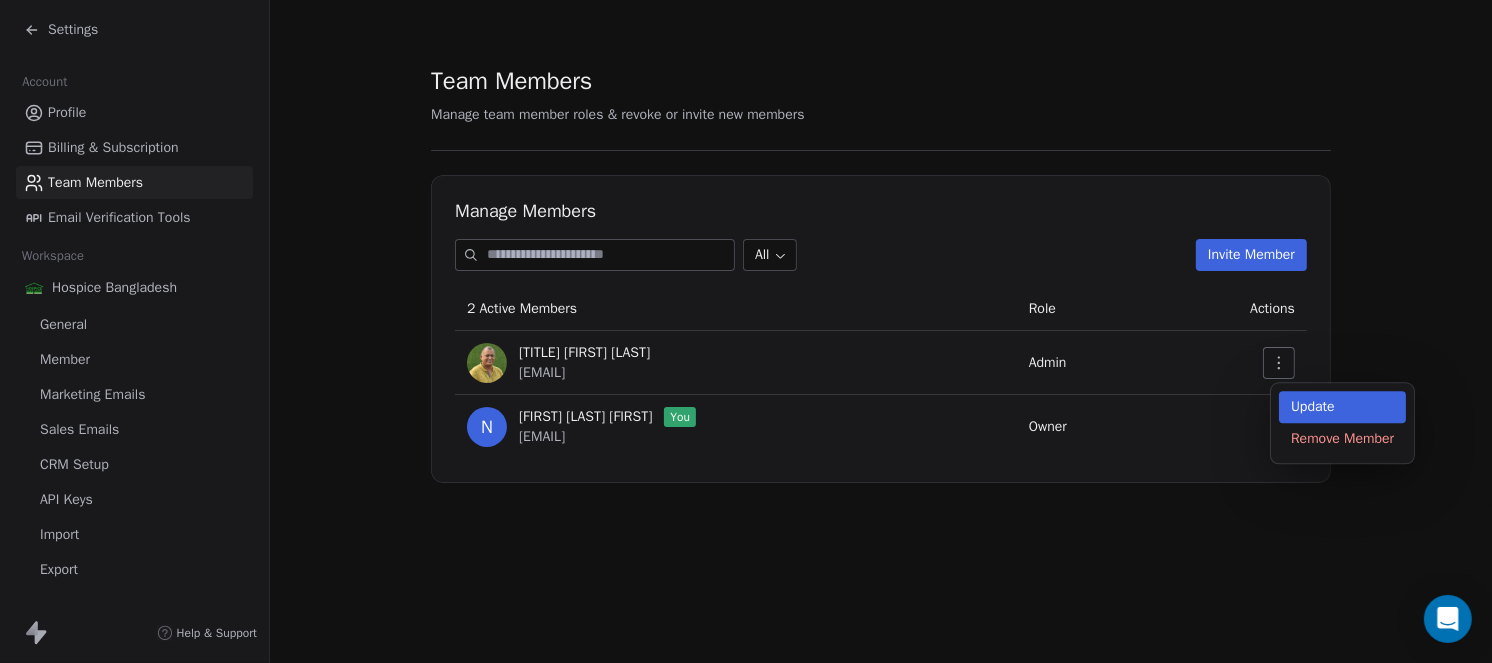 click on "Update" at bounding box center [1342, 407] 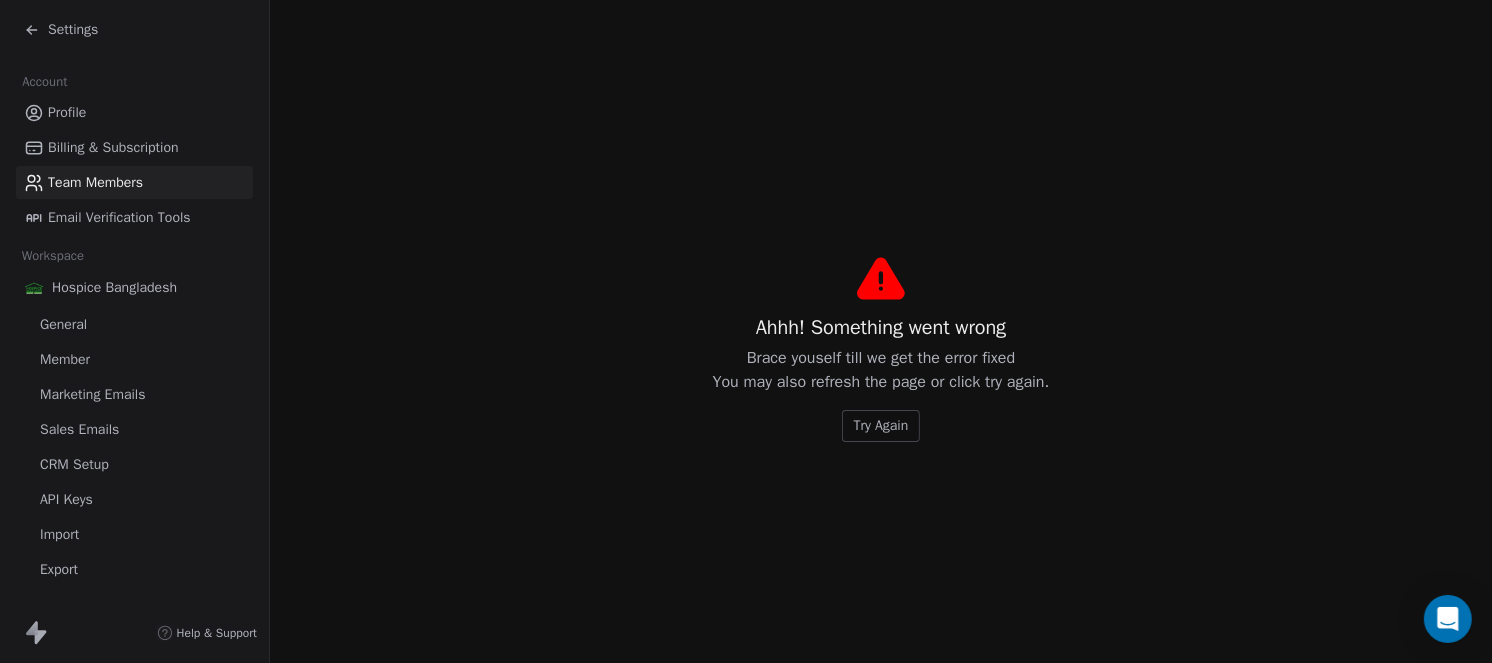 click on "Try Again" at bounding box center [881, 426] 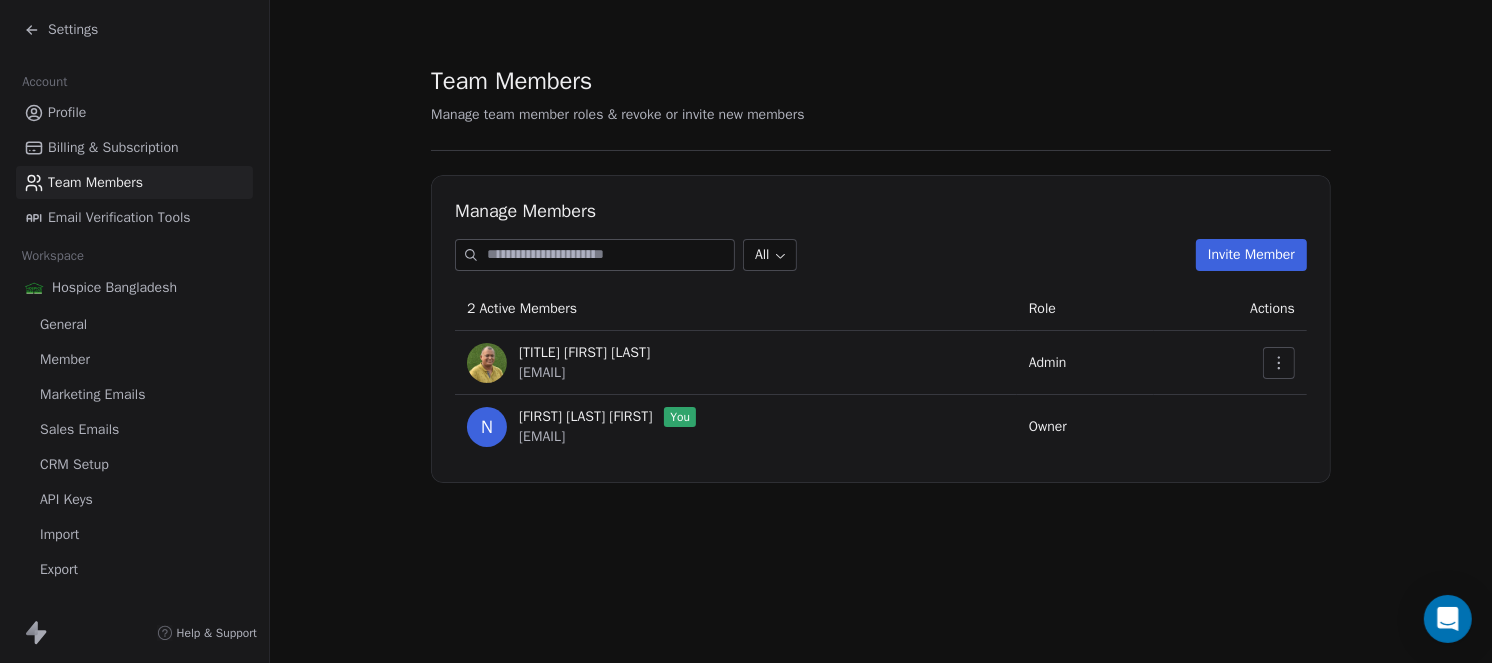 click on "Owner" at bounding box center [1086, 427] 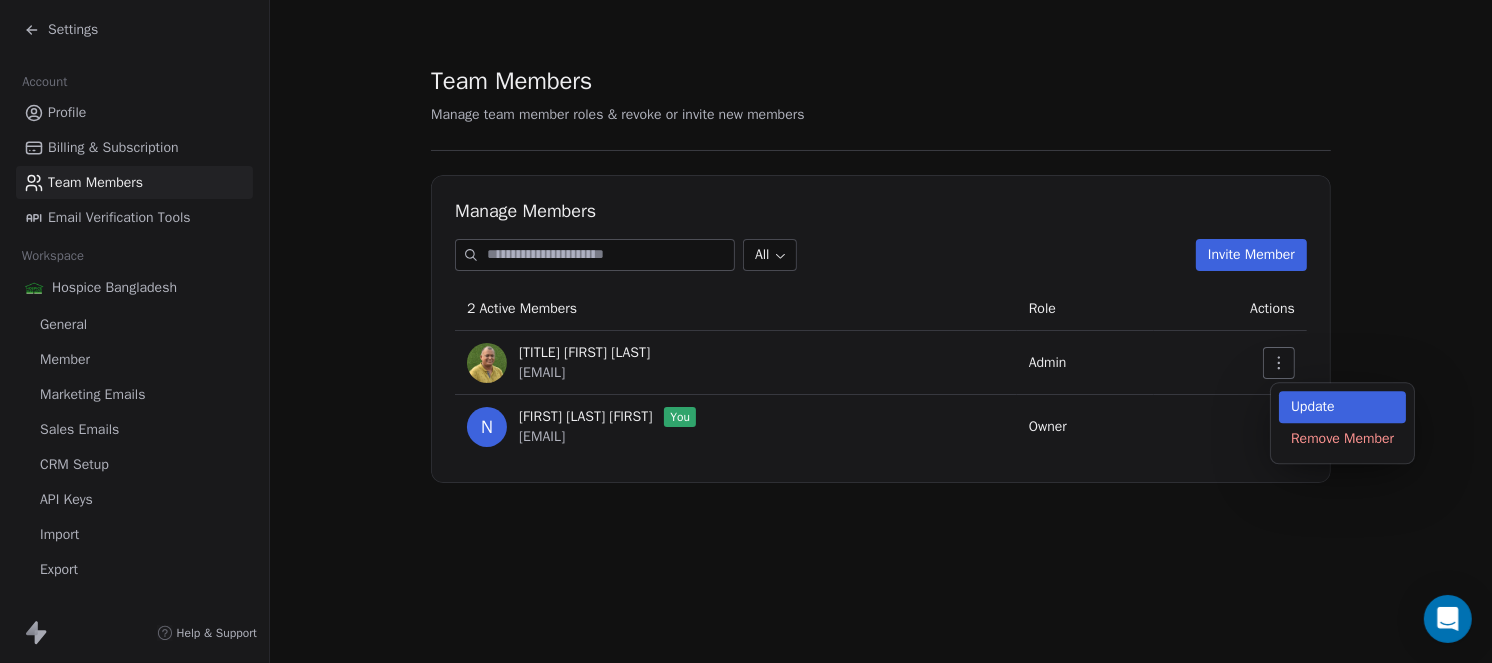 click on "Update" at bounding box center (1342, 407) 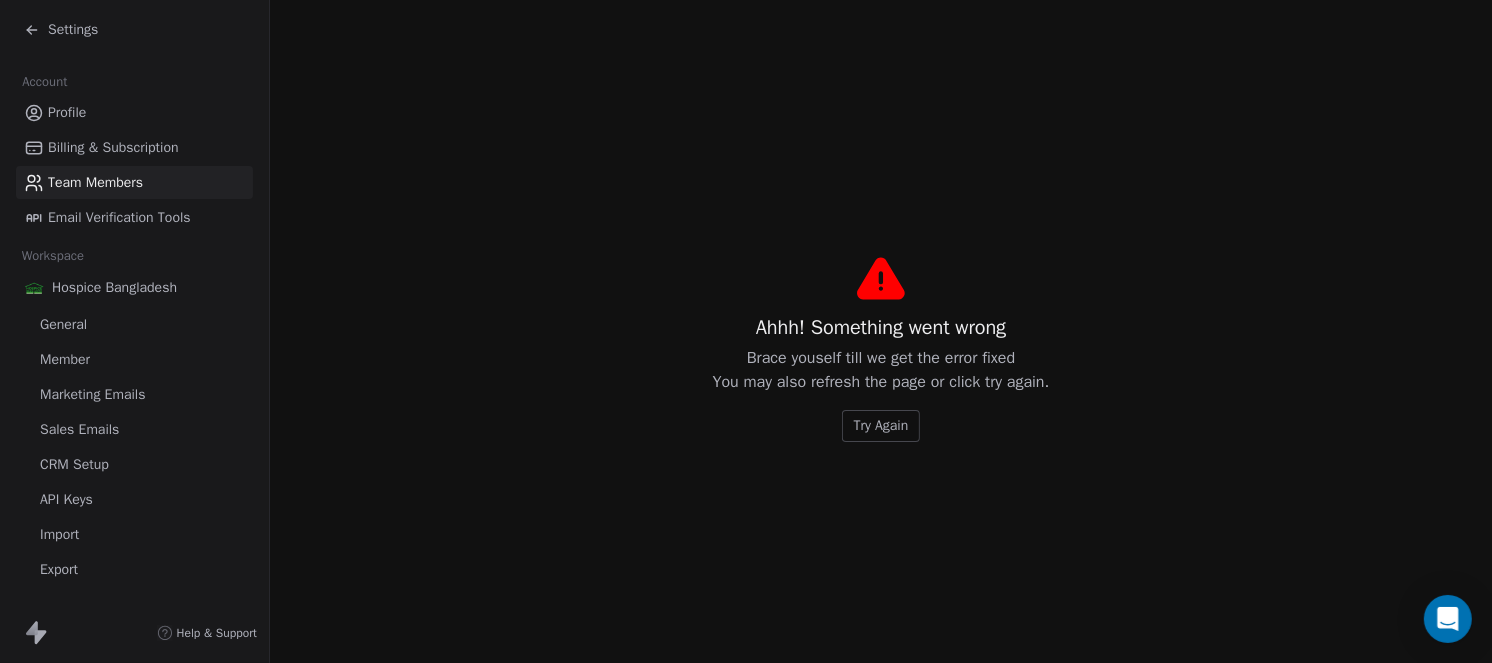 click on "Try Again" at bounding box center [881, 426] 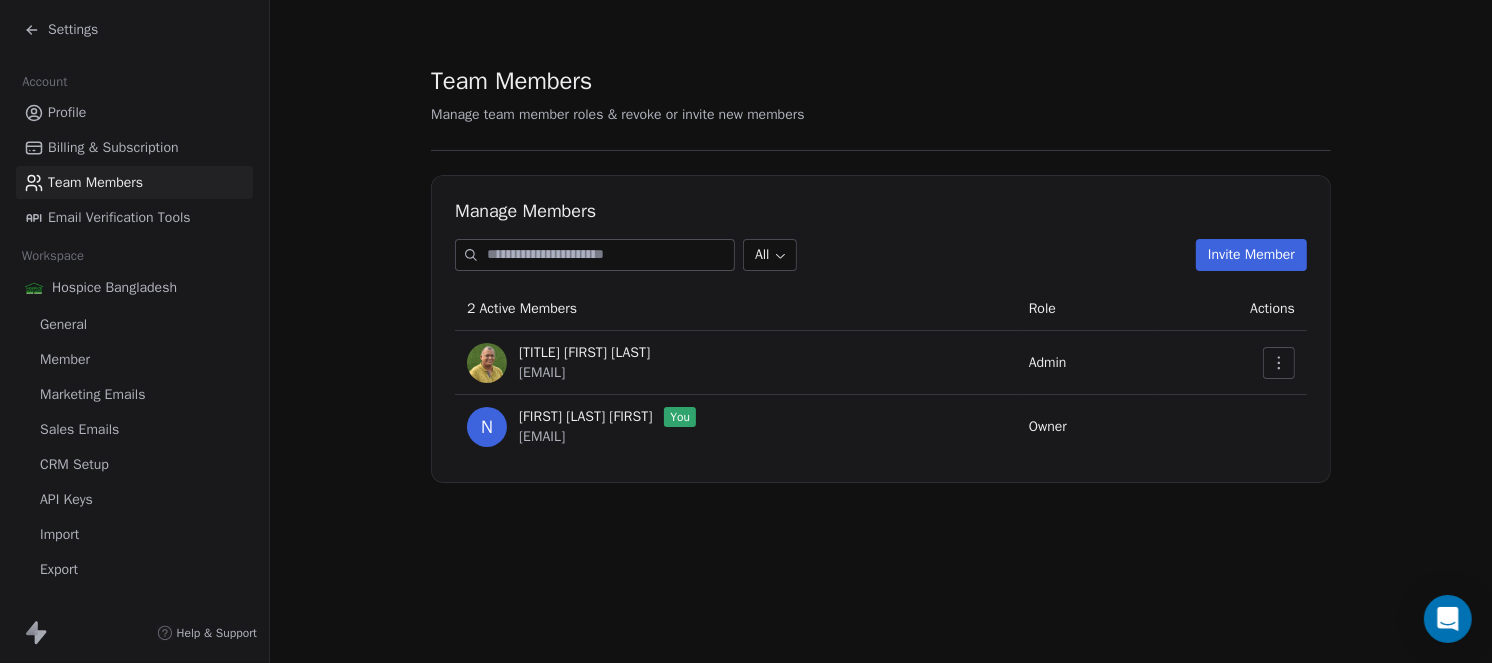 click at bounding box center [1279, 363] 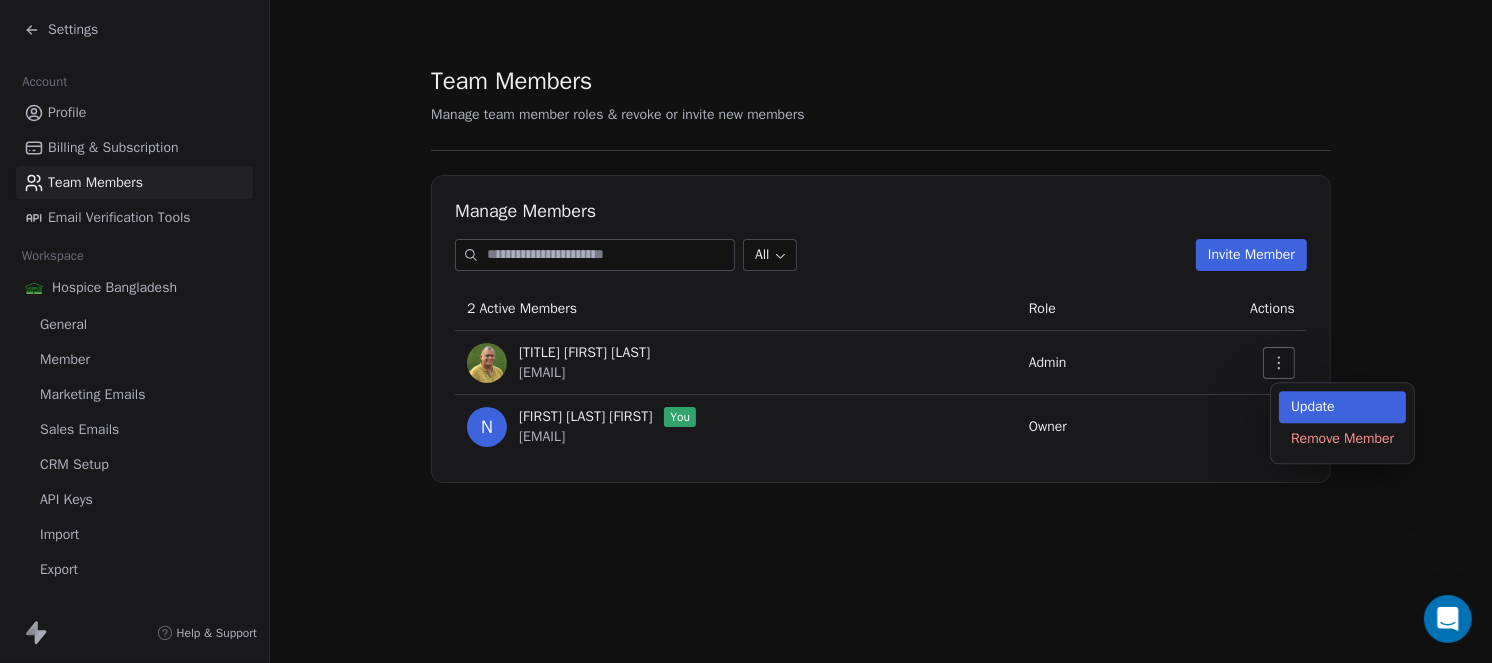click on "Update" at bounding box center (1342, 407) 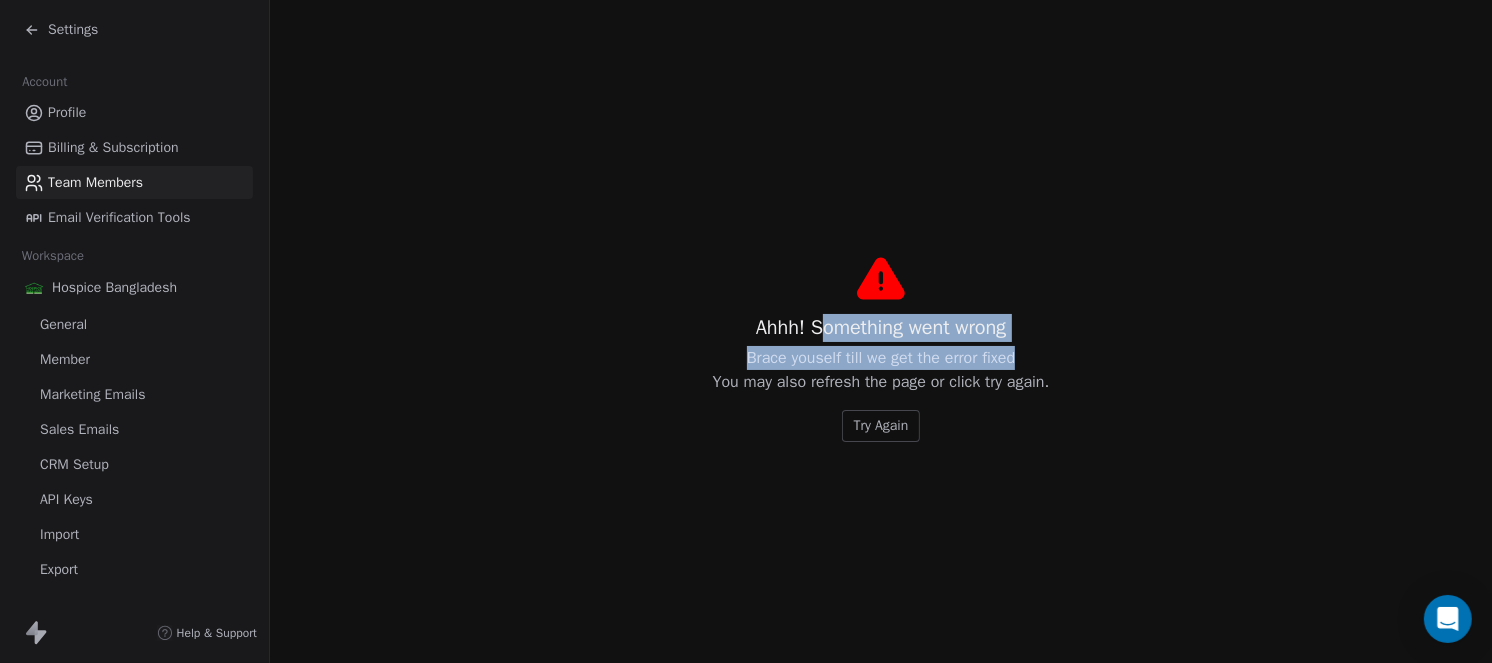 drag, startPoint x: 818, startPoint y: 332, endPoint x: 1100, endPoint y: 332, distance: 282 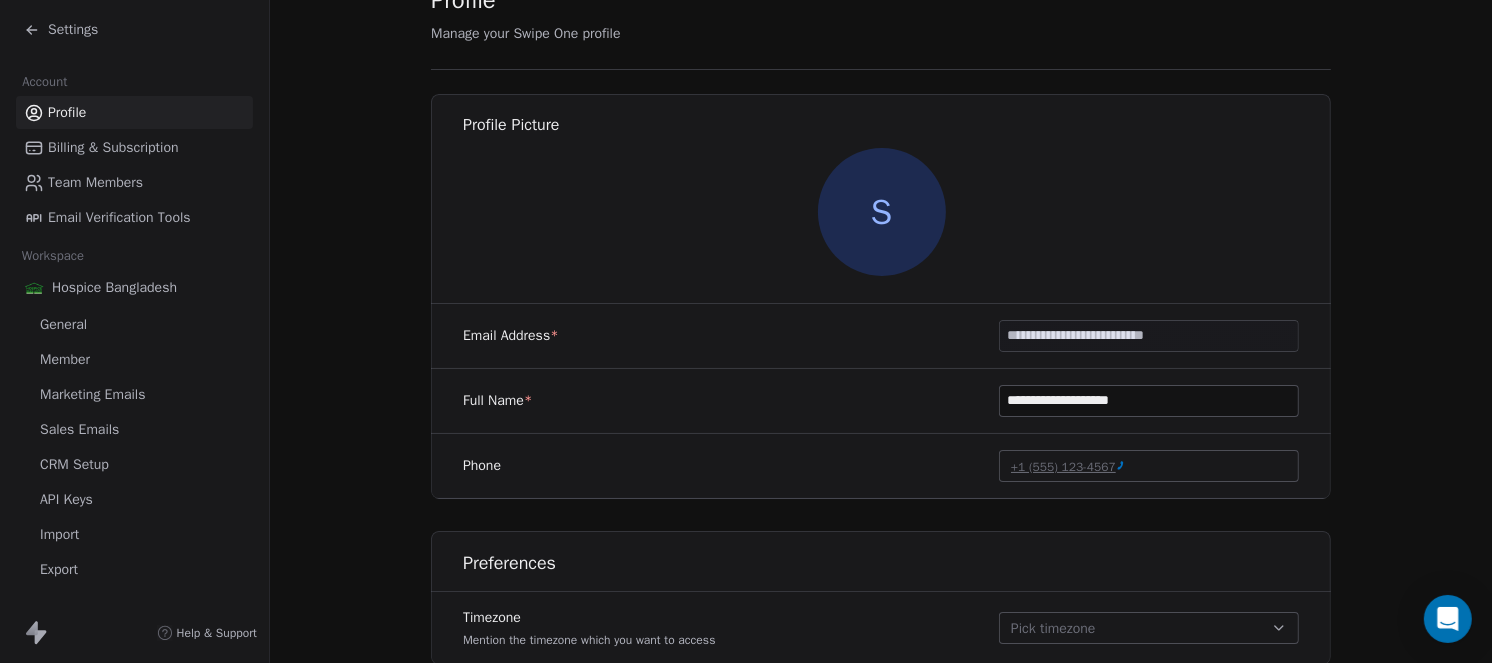 scroll, scrollTop: 162, scrollLeft: 0, axis: vertical 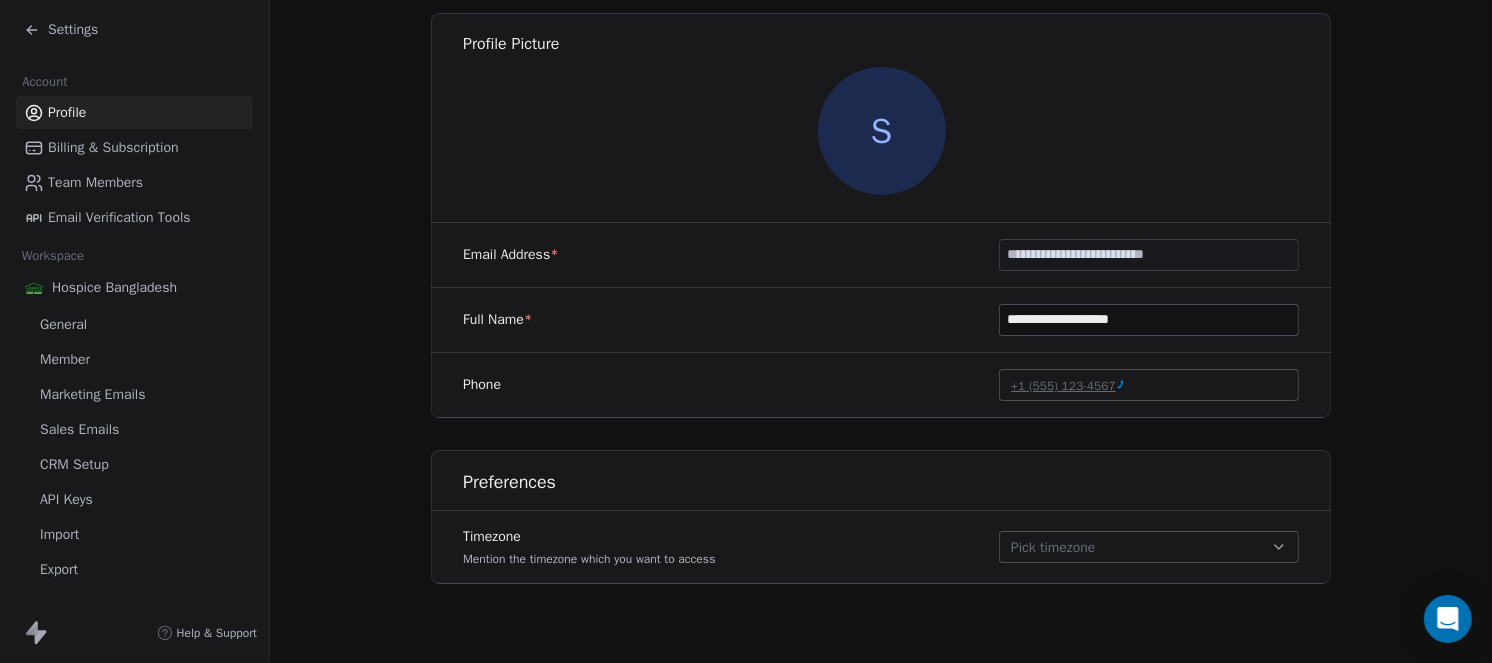 click on "Team Members" at bounding box center (95, 182) 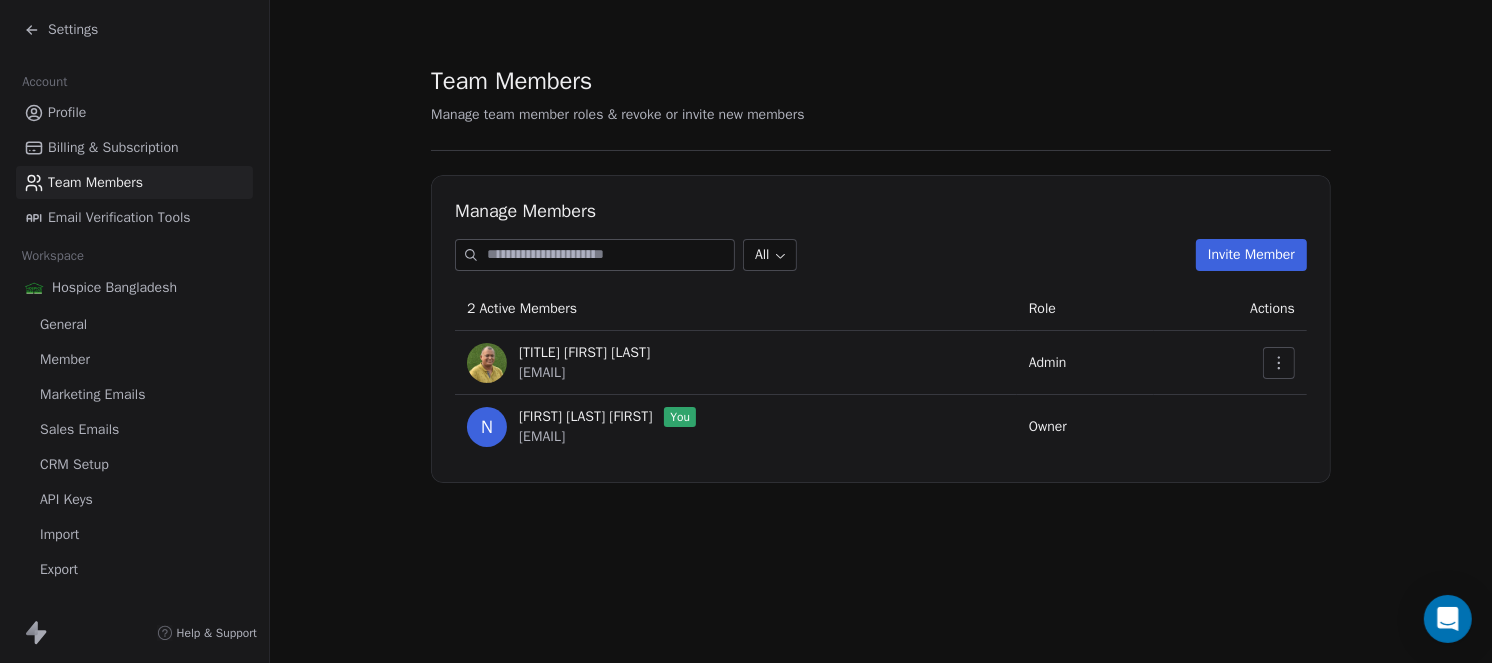 click at bounding box center [1279, 363] 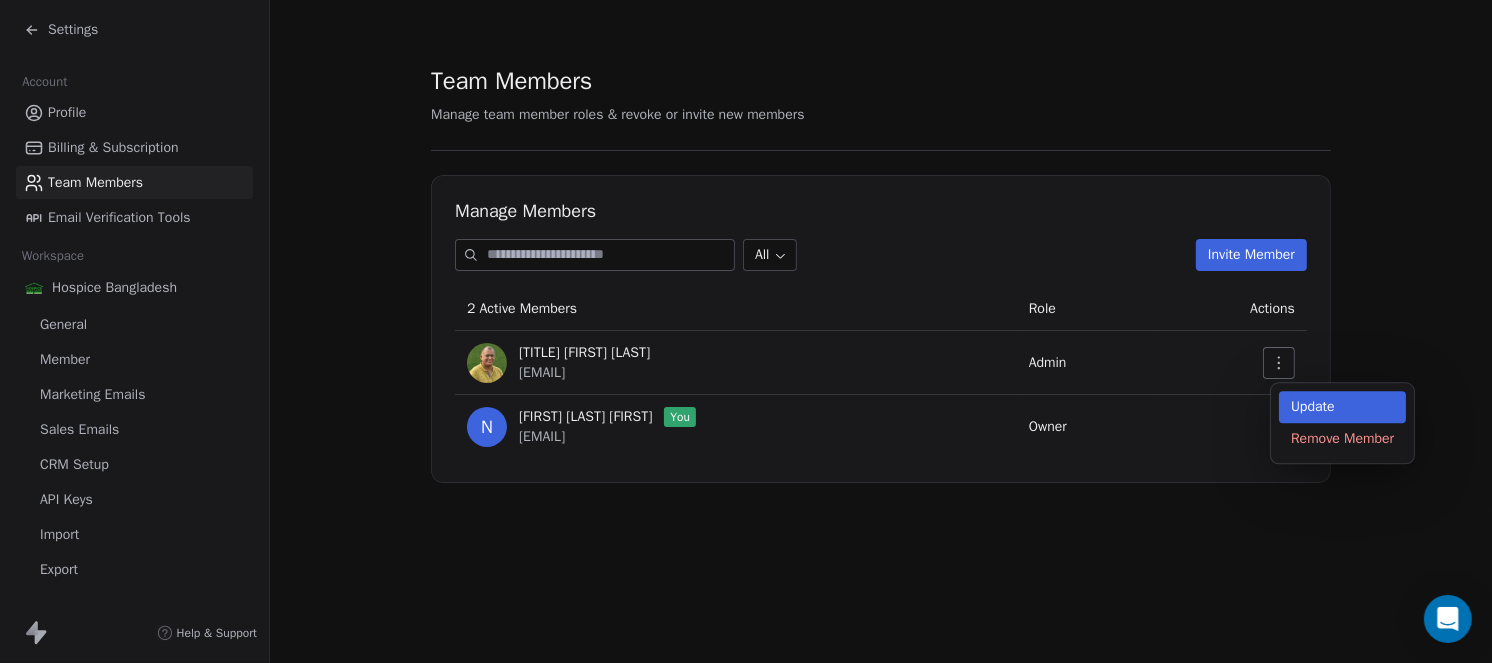 click on "Update" at bounding box center [1342, 407] 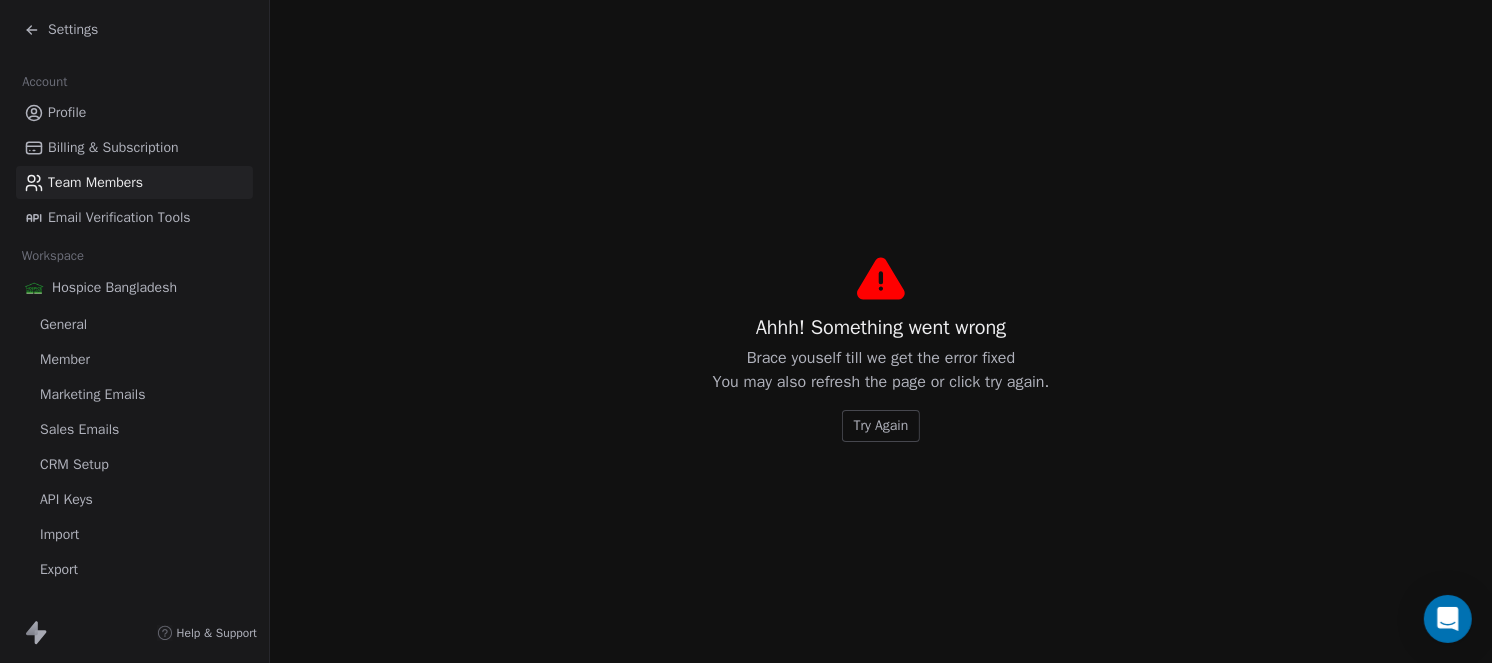 click on "Try Again" at bounding box center (881, 426) 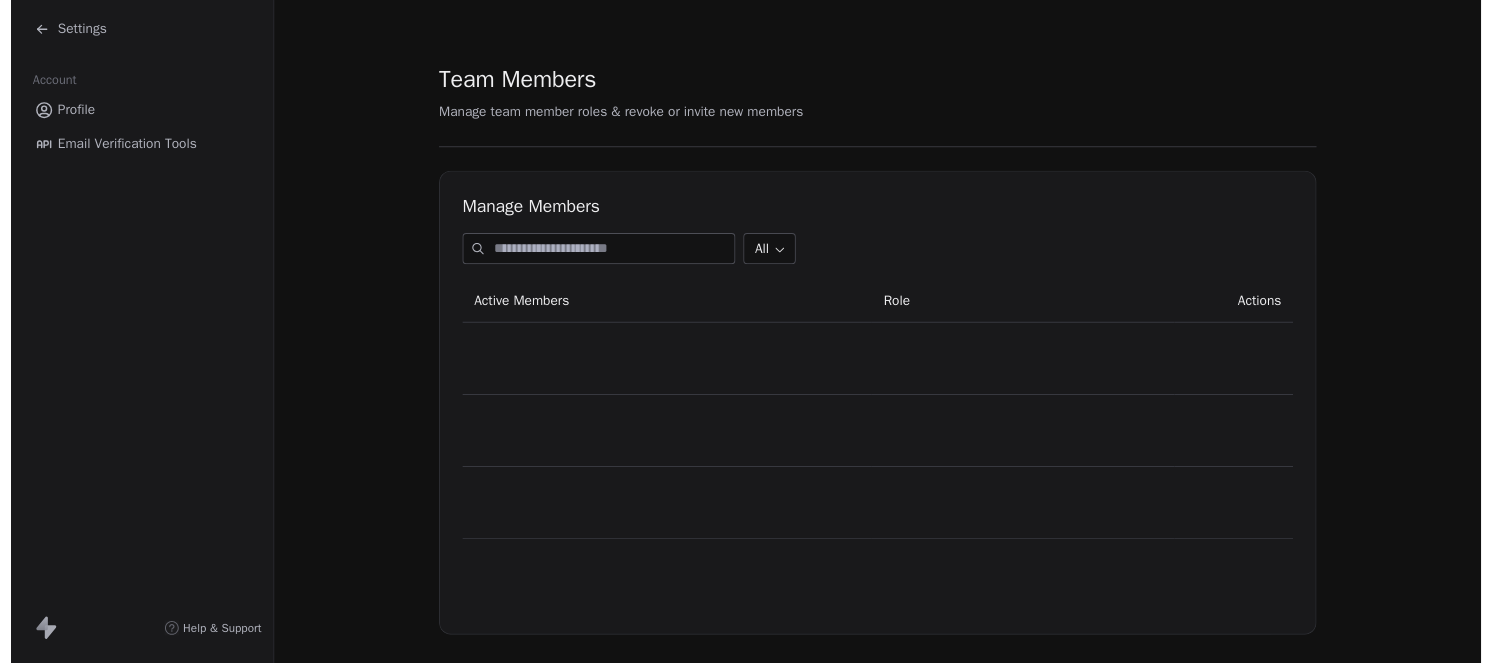 scroll, scrollTop: 0, scrollLeft: 0, axis: both 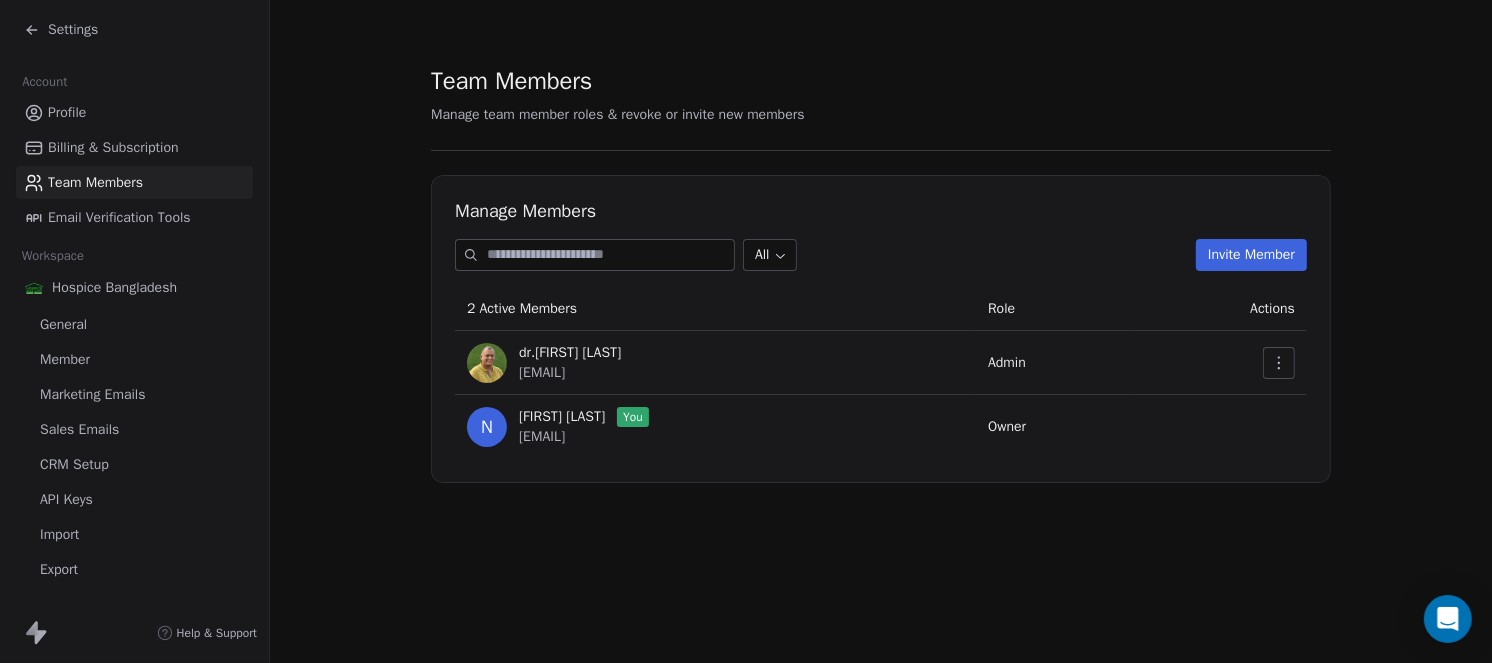 click 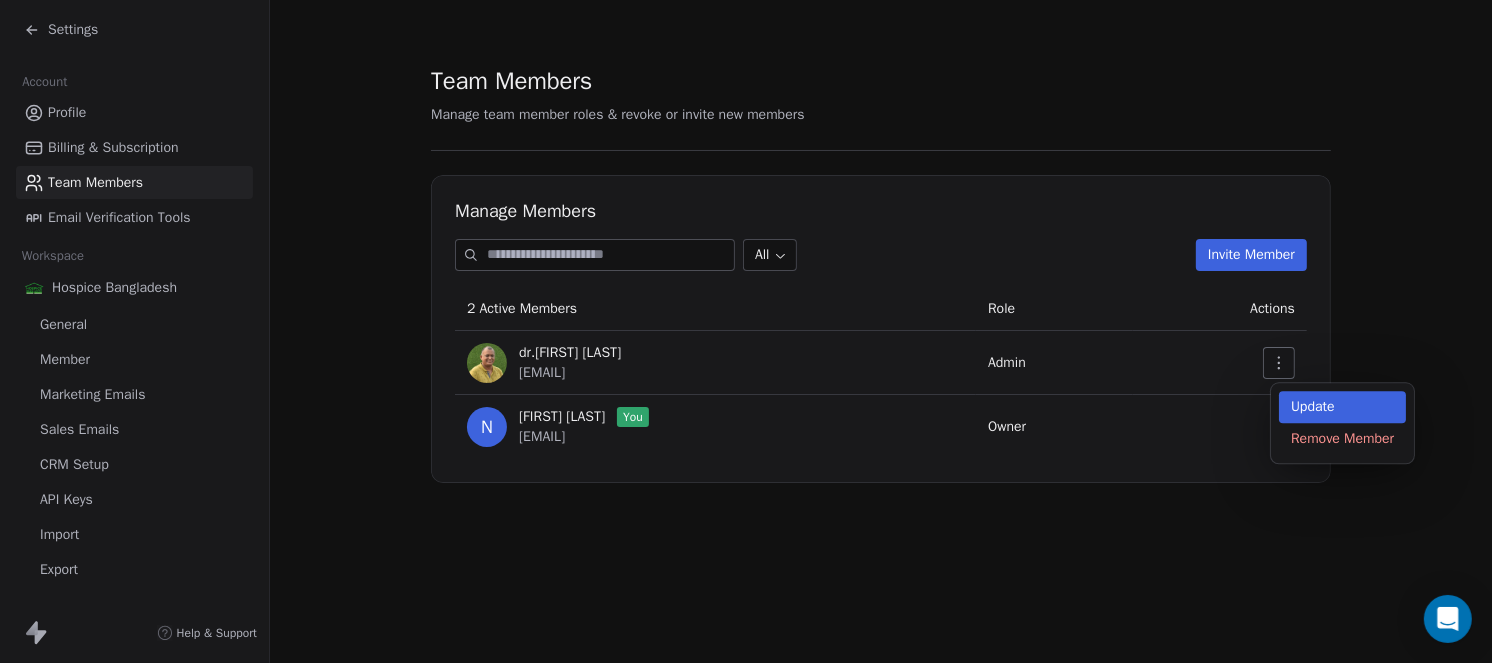 click on "Update" at bounding box center (1342, 407) 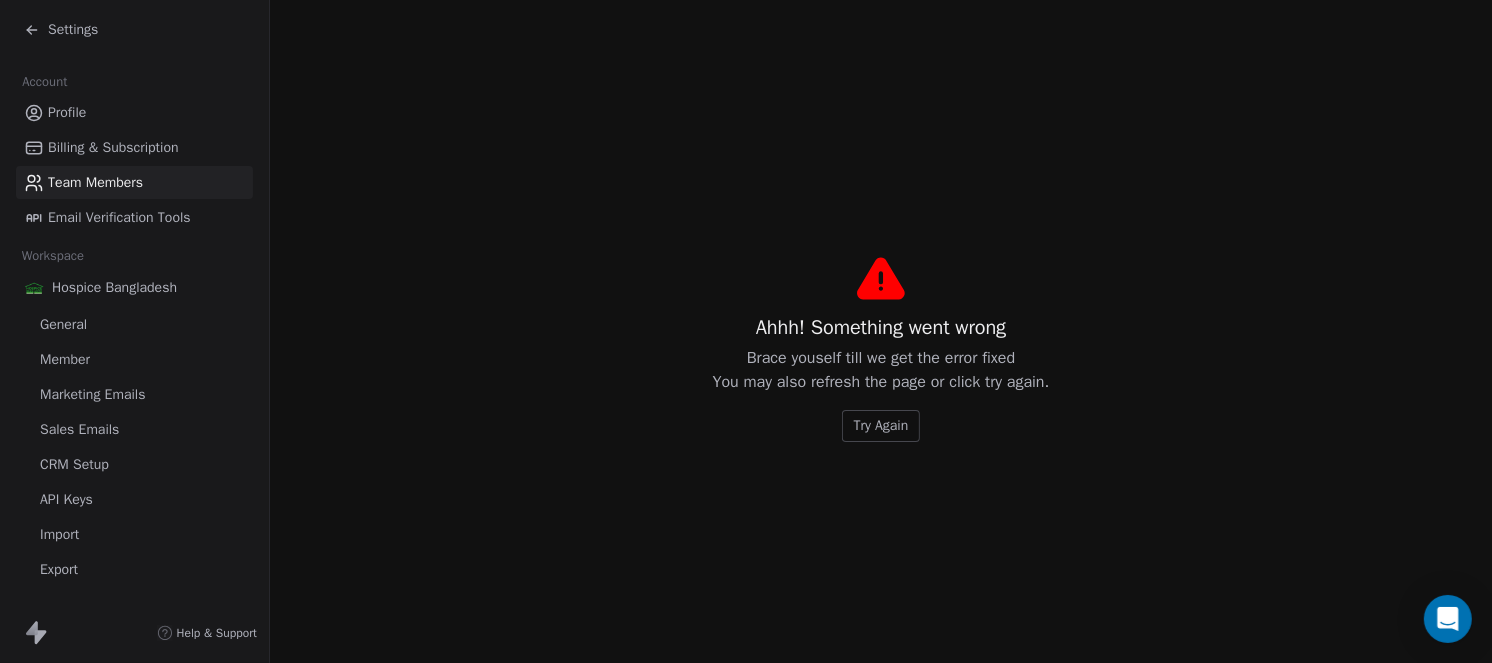 click on "Ahhh! Something went wrong Brace youself till we get the error fixed  You may also refresh the page or click try again. Try Again" at bounding box center (881, 378) 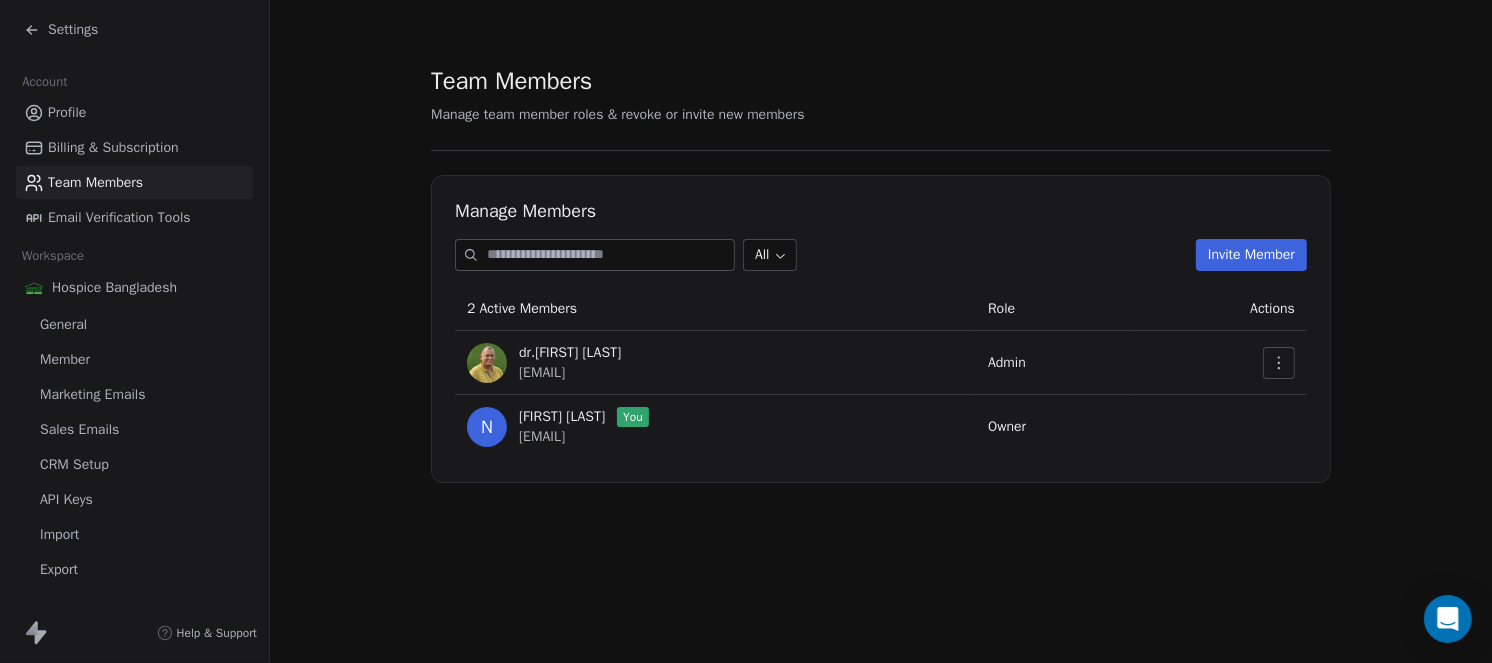 scroll, scrollTop: 21, scrollLeft: 0, axis: vertical 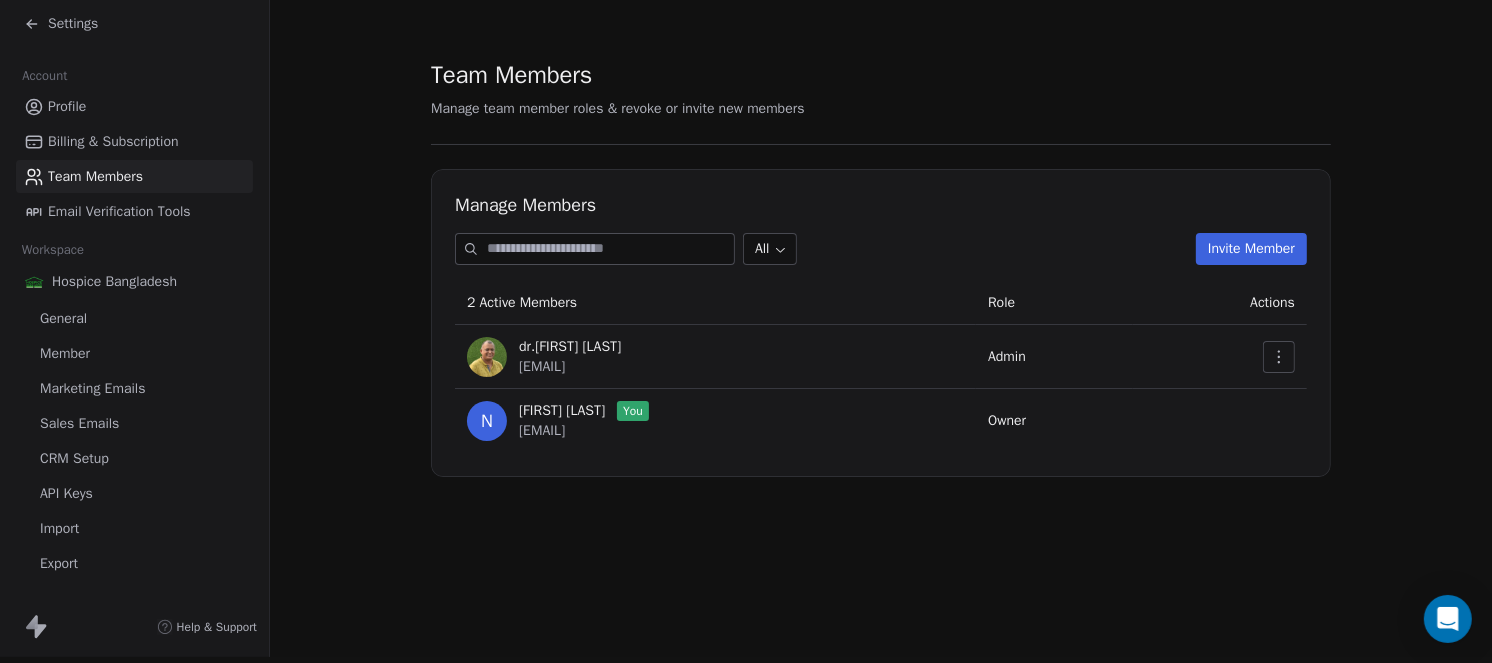 click at bounding box center (1220, 421) 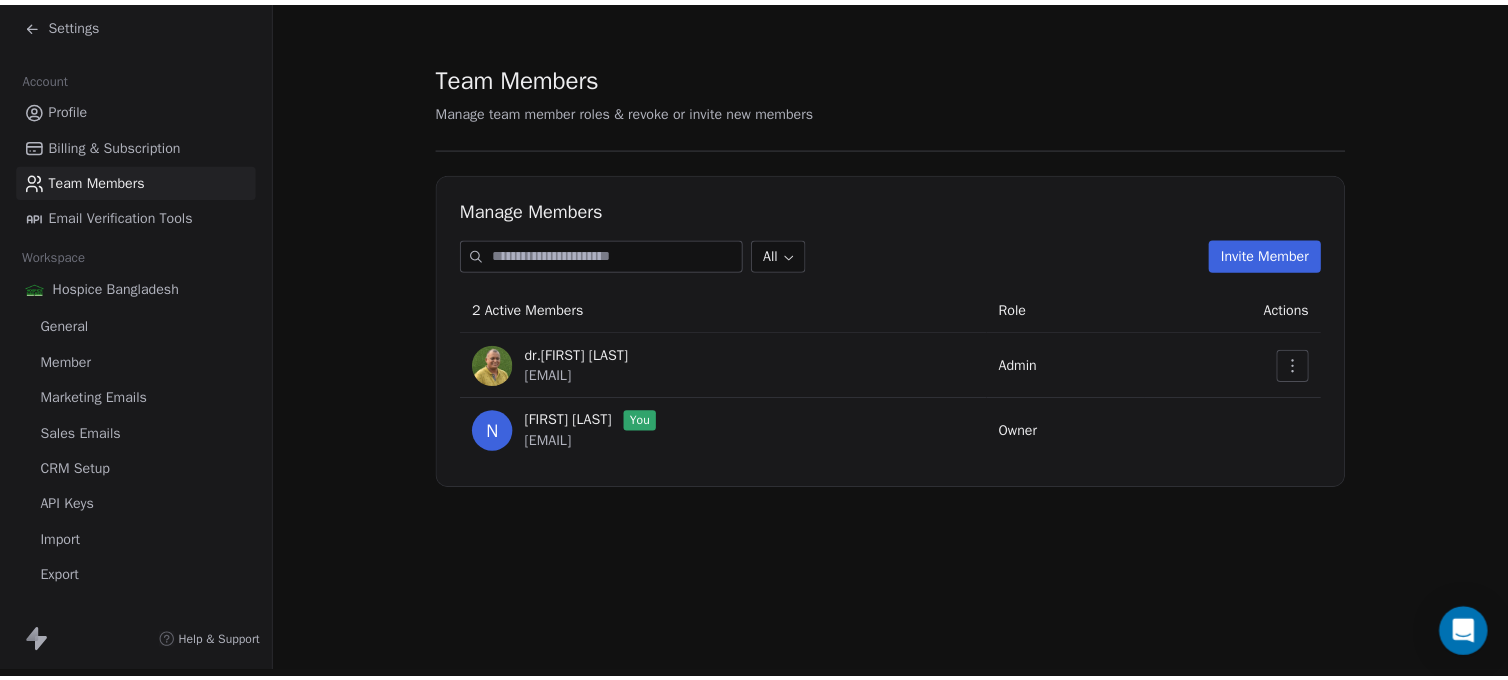 scroll, scrollTop: 0, scrollLeft: 0, axis: both 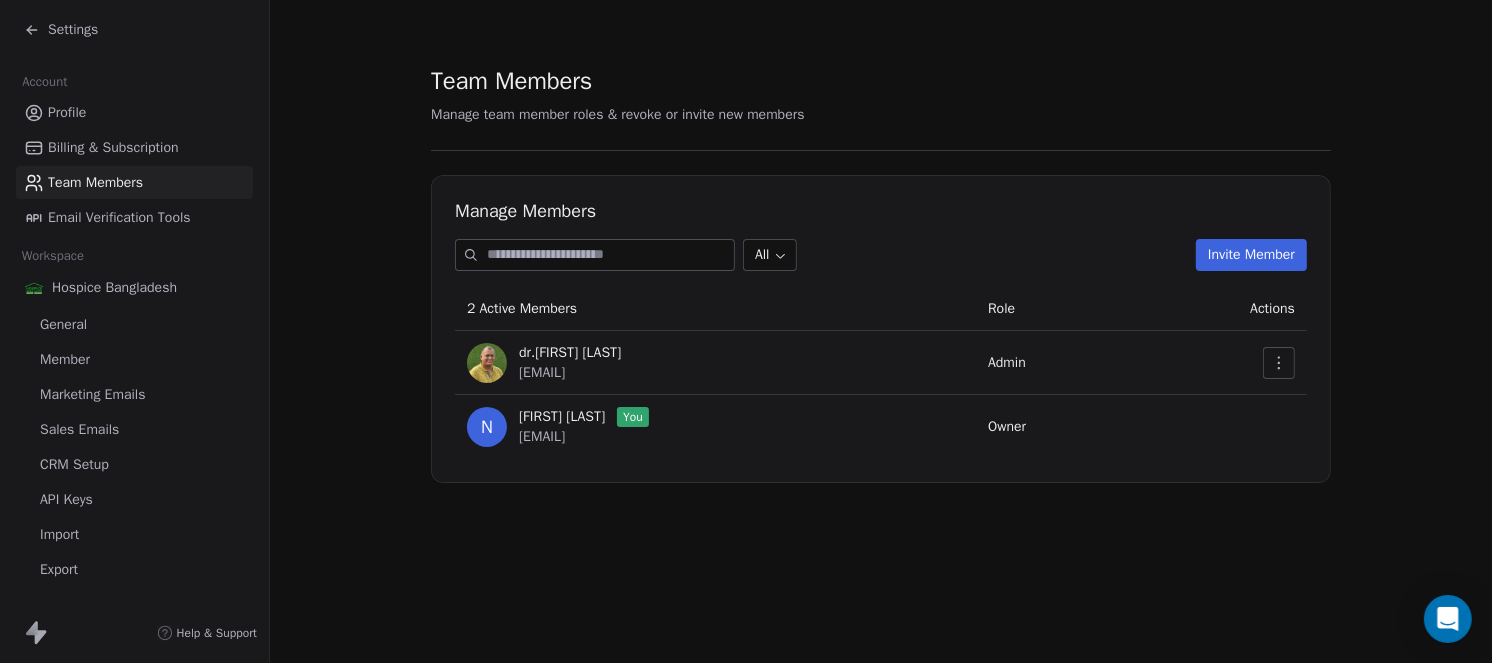 click 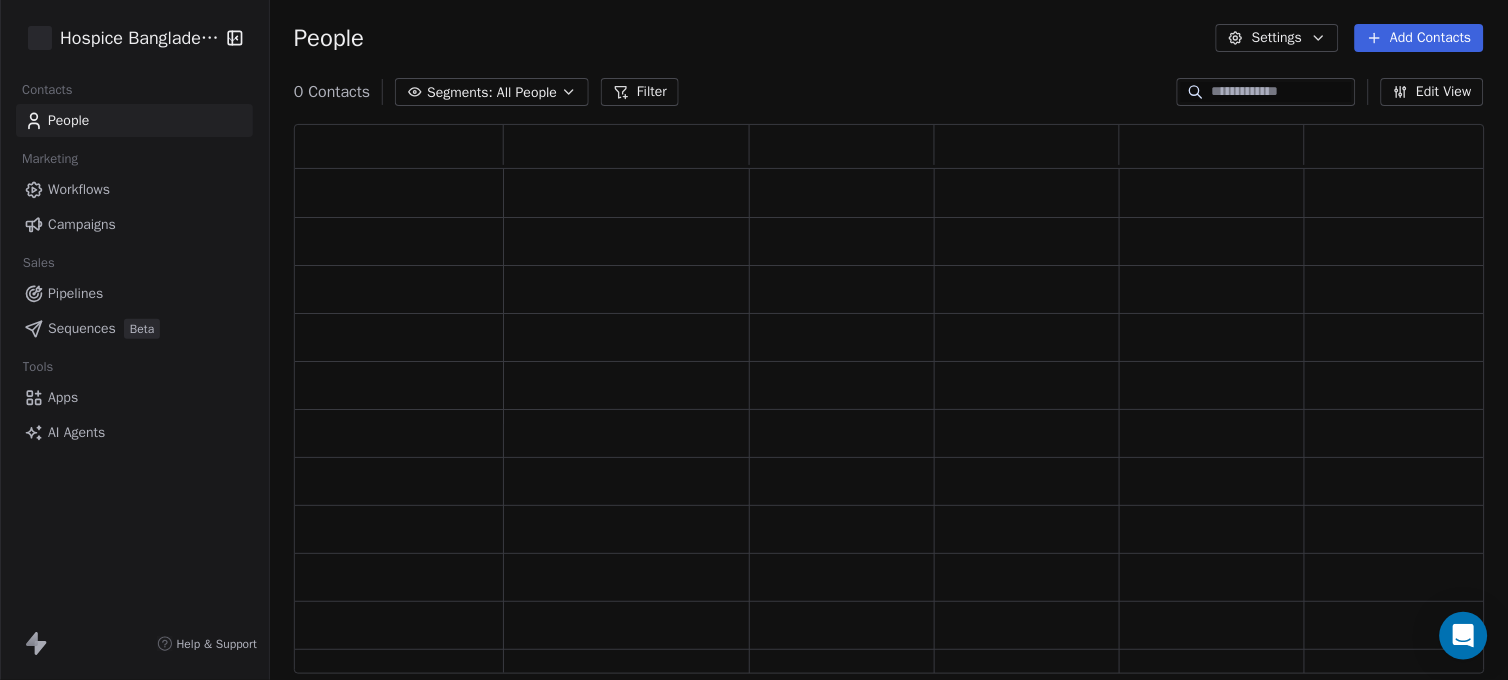 scroll, scrollTop: 17, scrollLeft: 17, axis: both 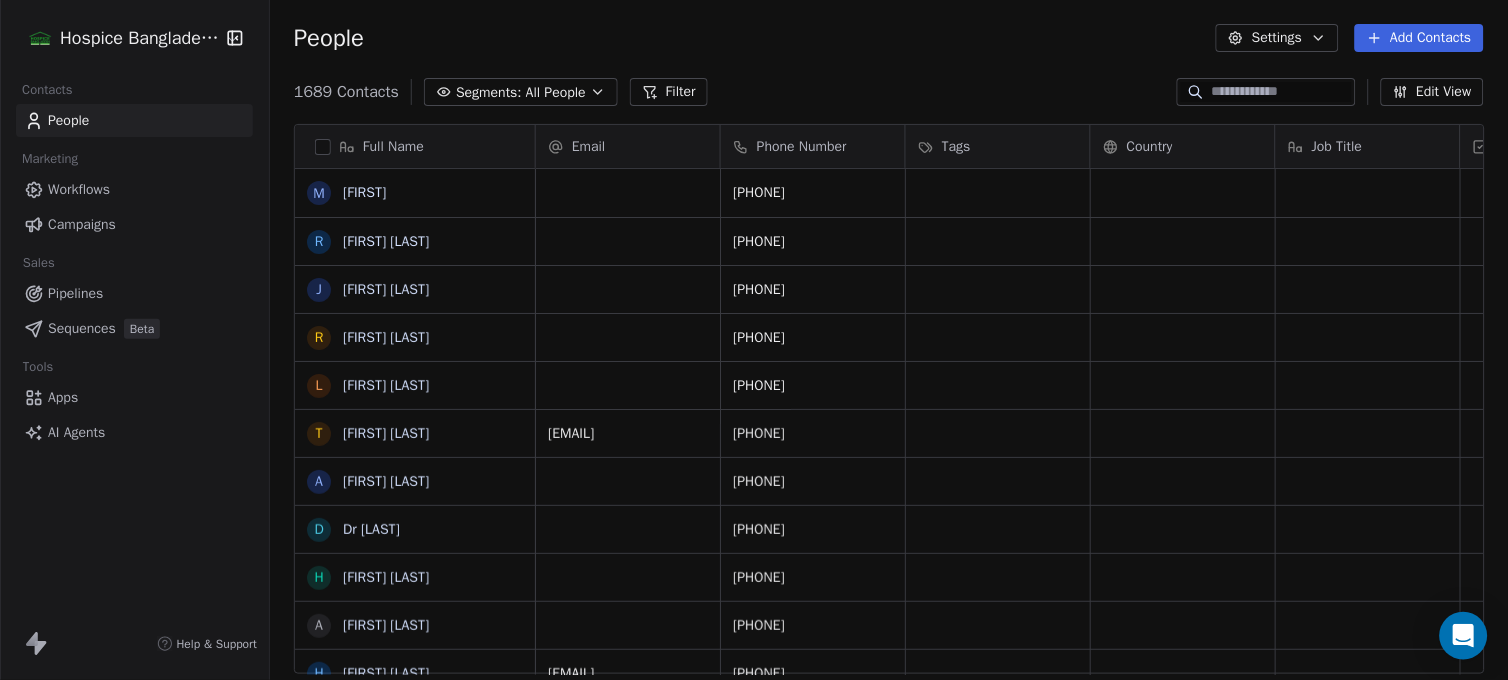click on "Apps" at bounding box center (63, 397) 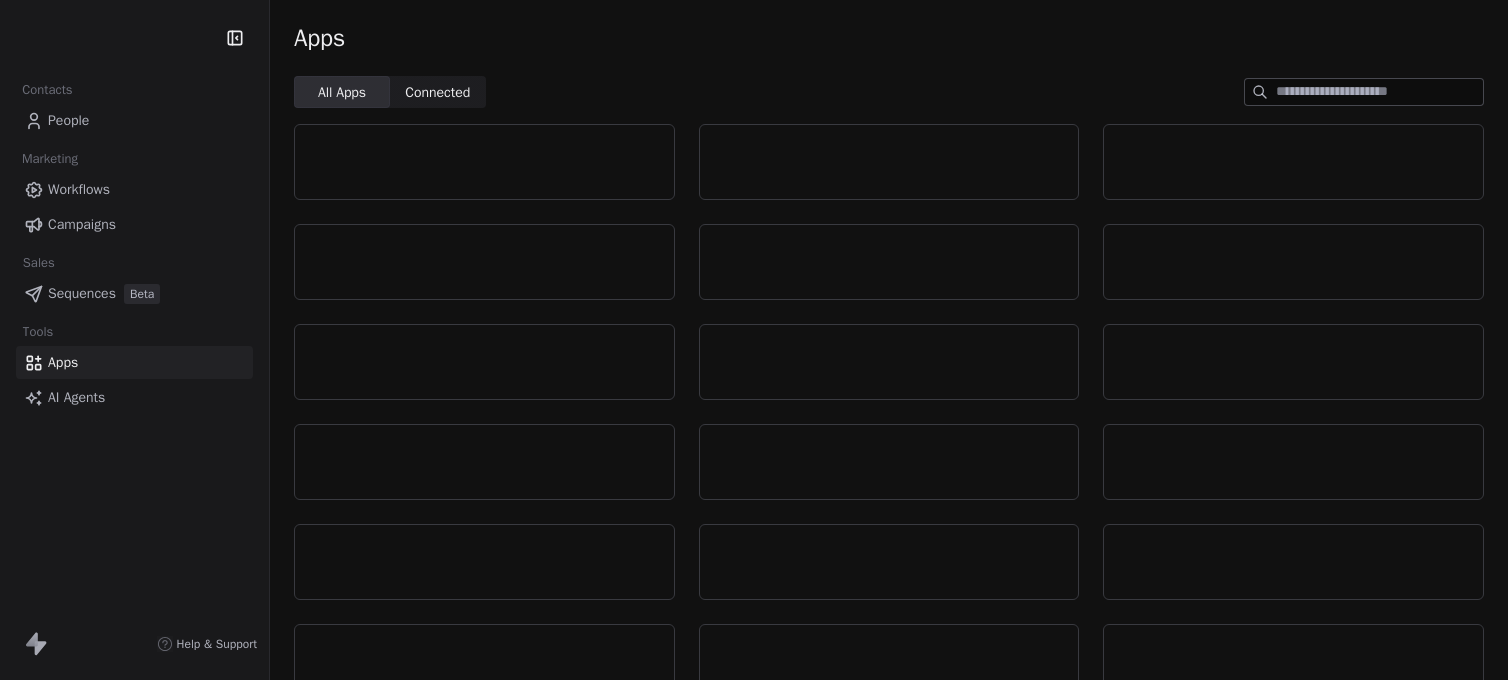 scroll, scrollTop: 0, scrollLeft: 0, axis: both 